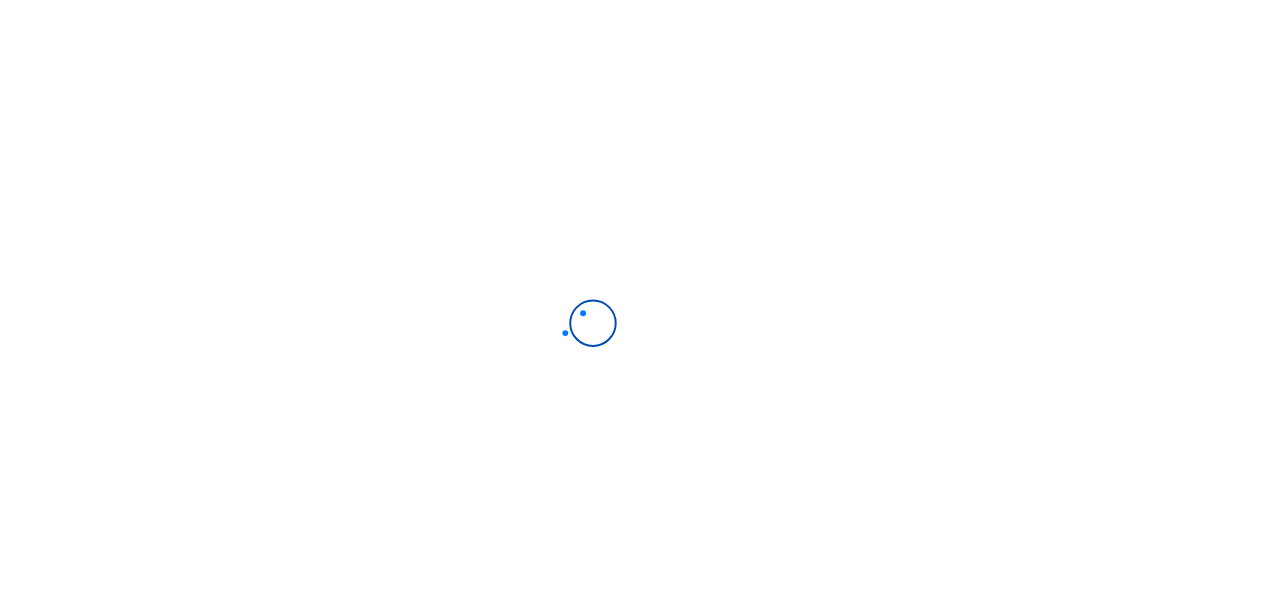 scroll, scrollTop: 0, scrollLeft: 0, axis: both 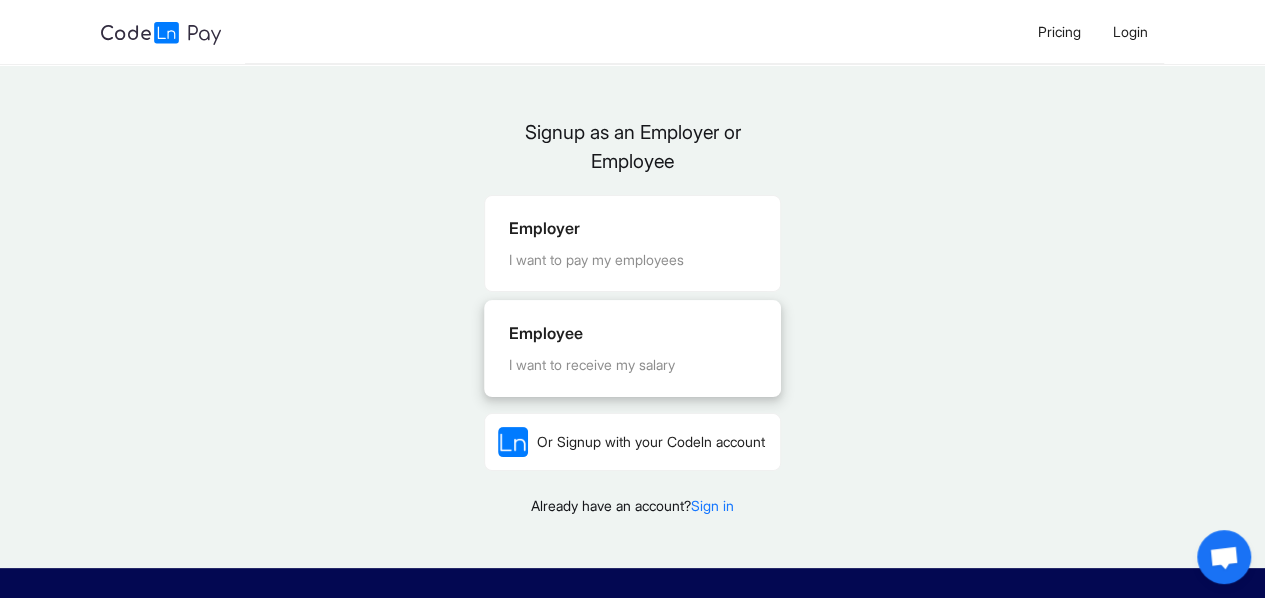 click on "Employee I want to receive my salary" at bounding box center [632, 348] 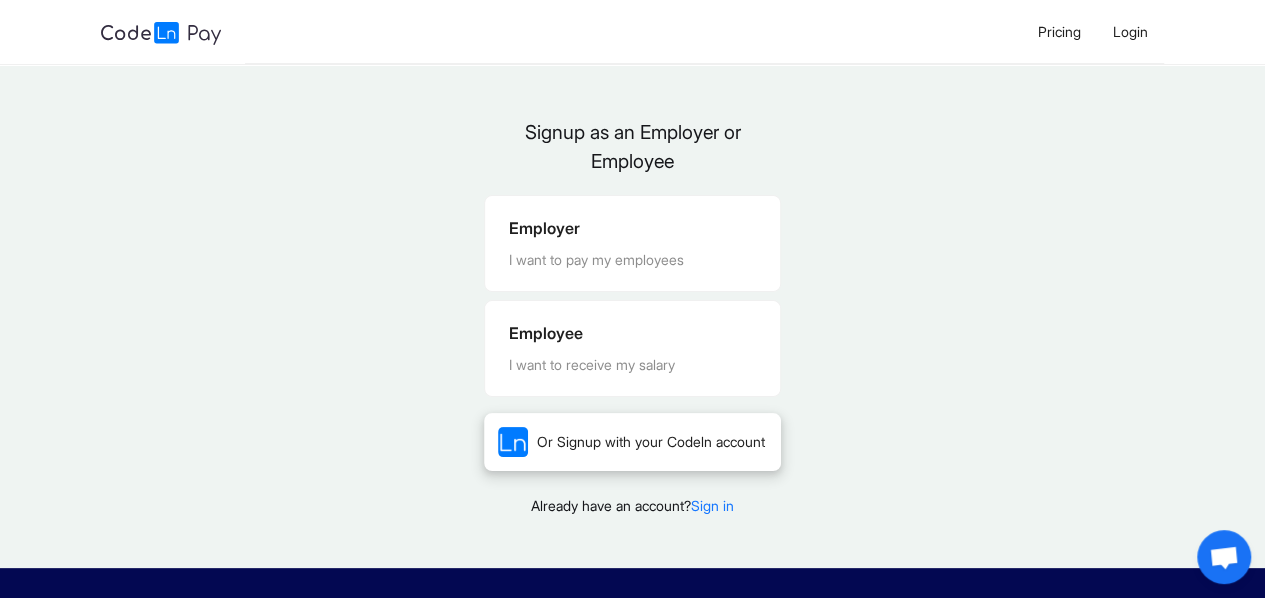 click on "Or Signup with your Codeln account" at bounding box center [651, 441] 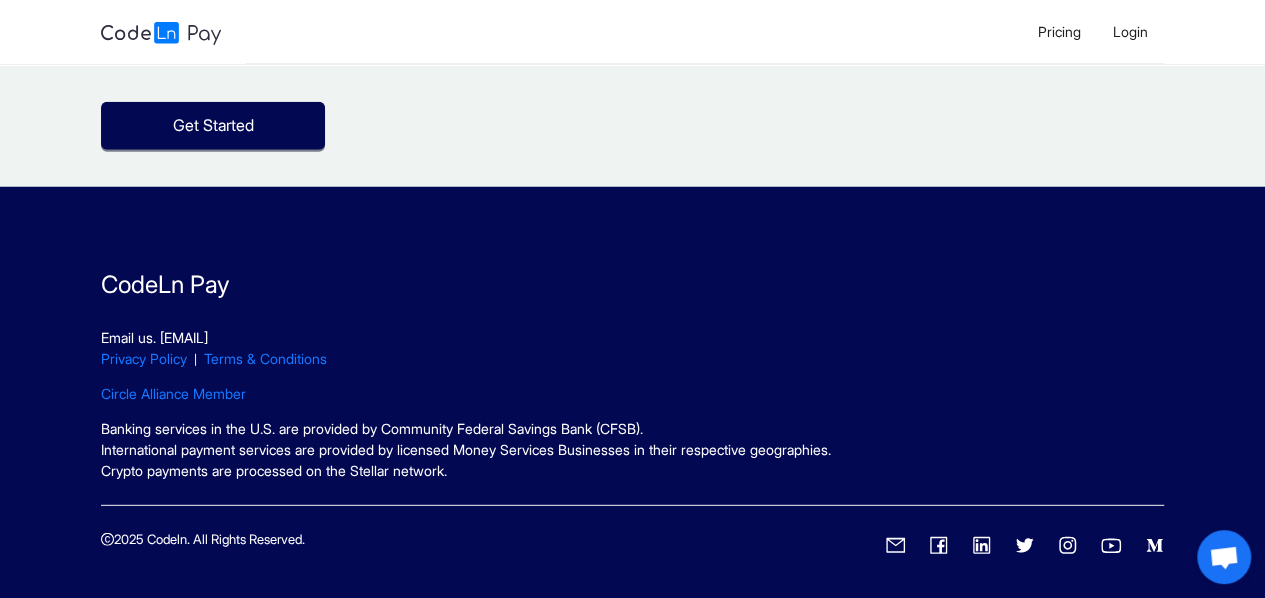 scroll, scrollTop: 2622, scrollLeft: 0, axis: vertical 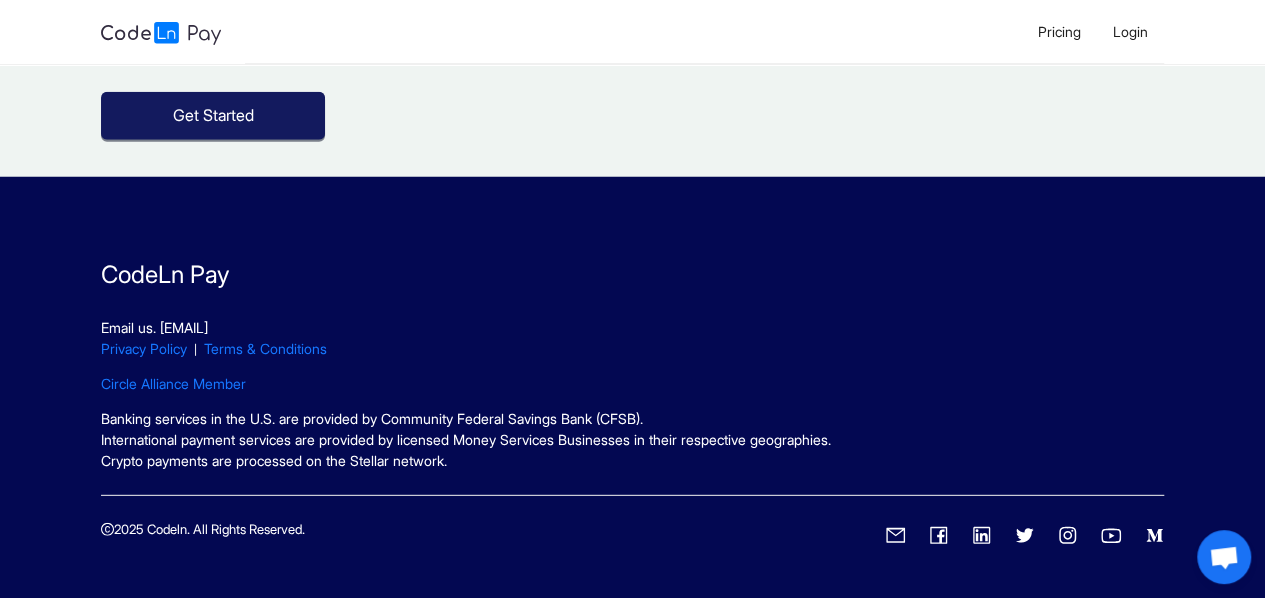 click on "Get Started" at bounding box center [213, 116] 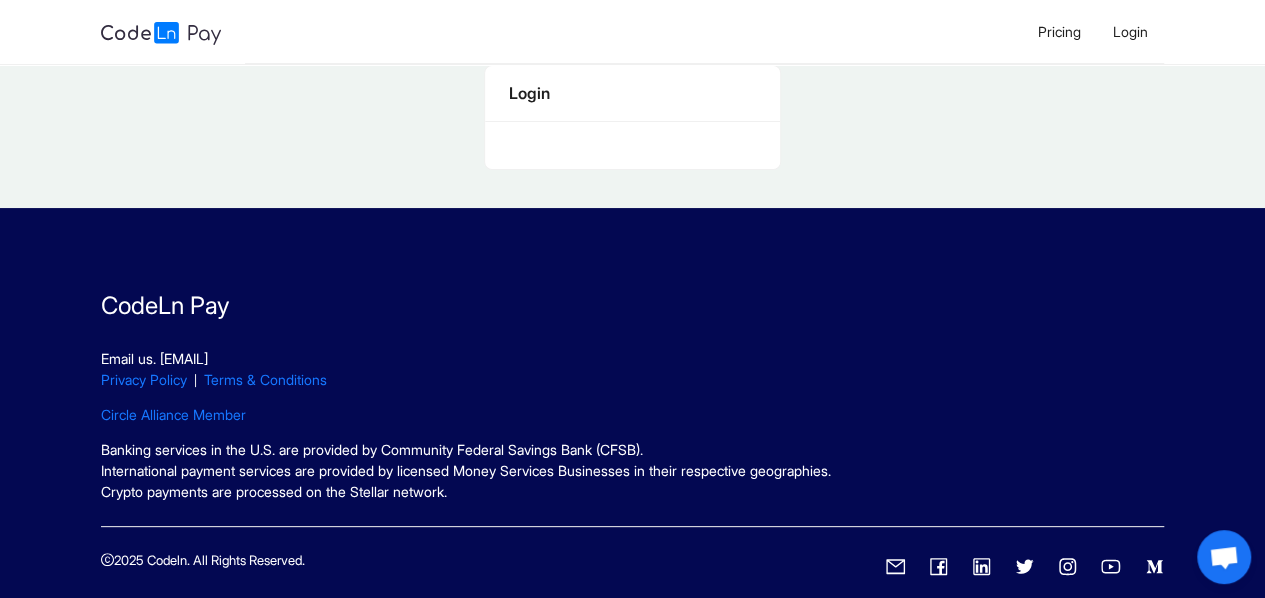 scroll, scrollTop: 0, scrollLeft: 0, axis: both 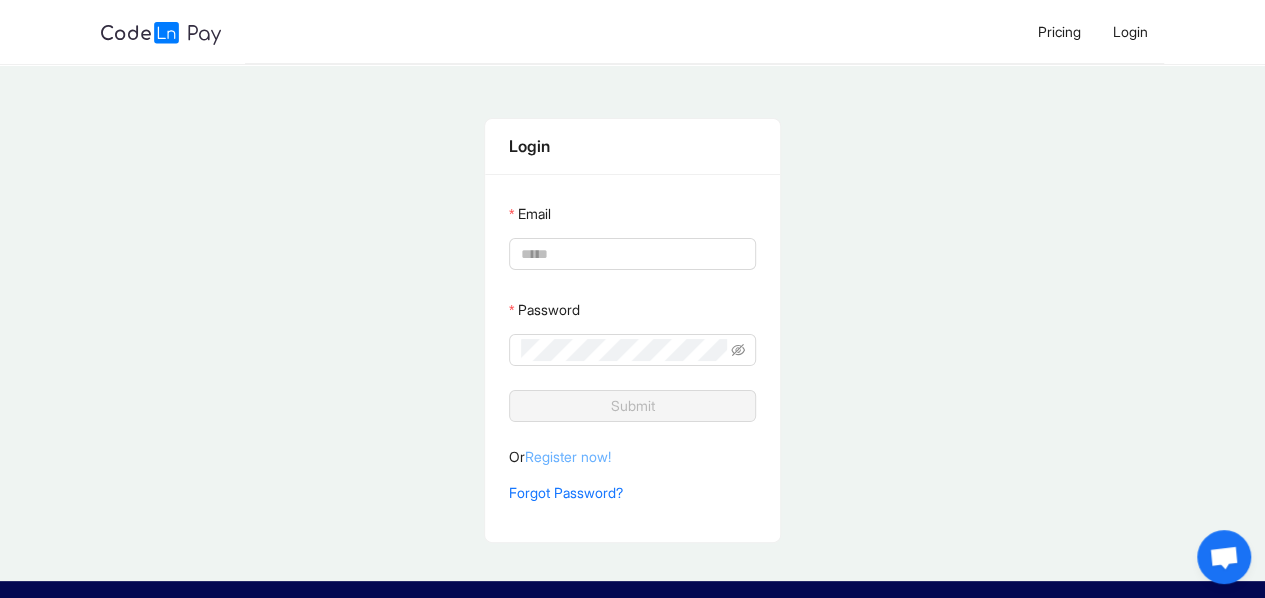 click on "Register now!" at bounding box center [568, 456] 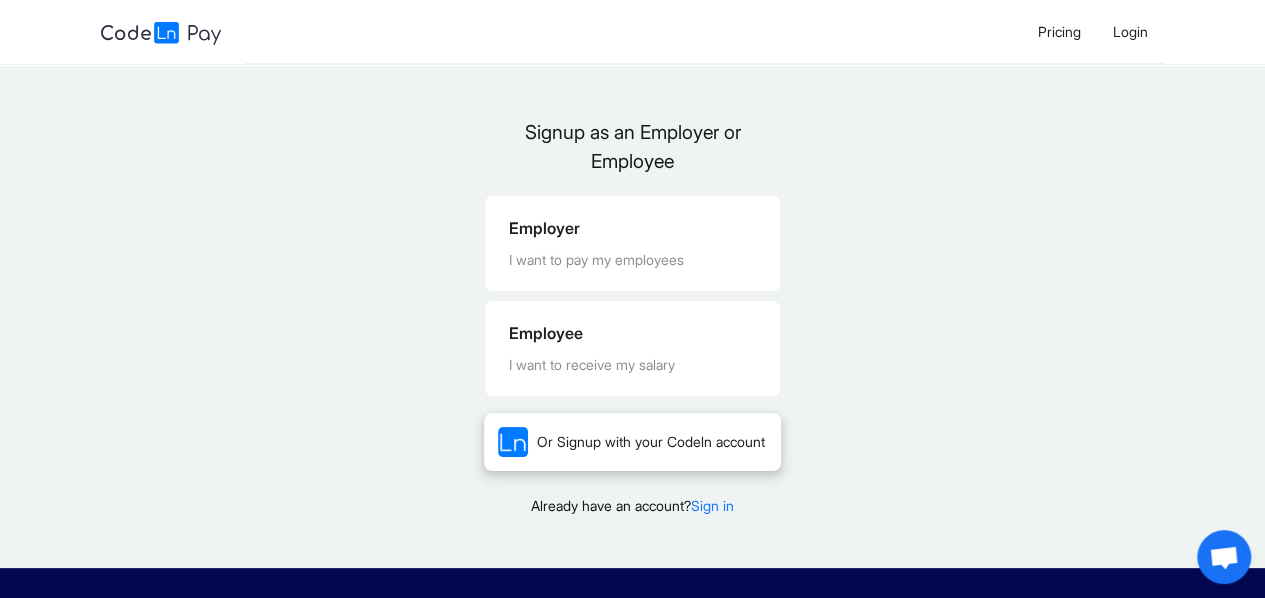 click on "Or Signup with your Codeln account" at bounding box center [651, 441] 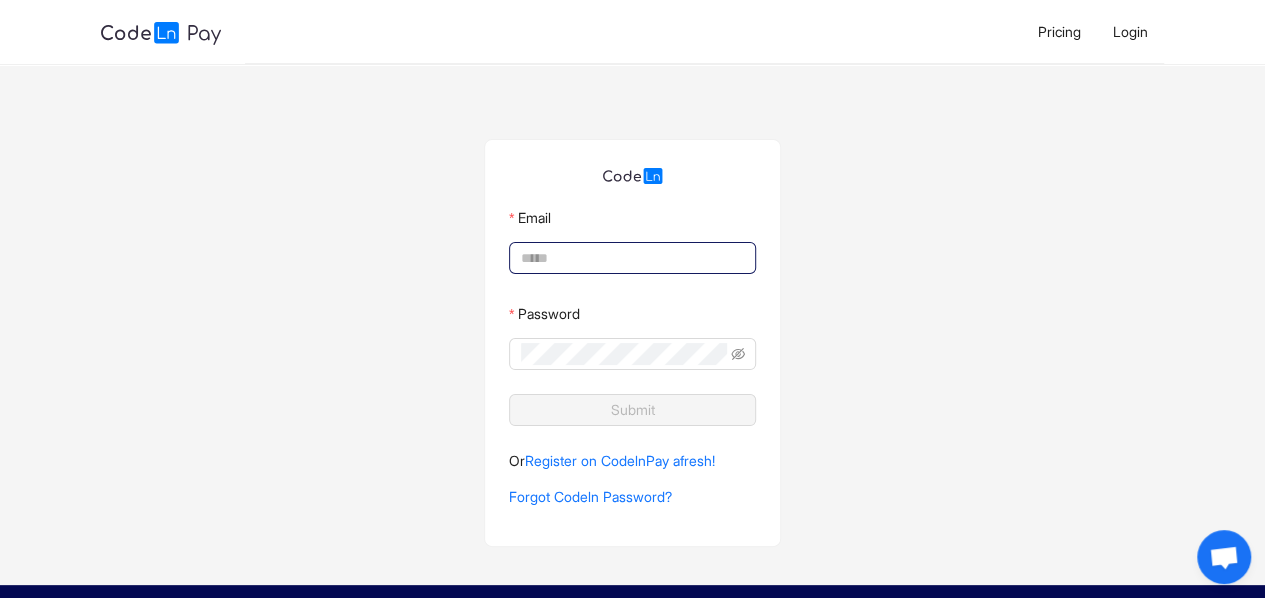 click on "Email" at bounding box center [630, 258] 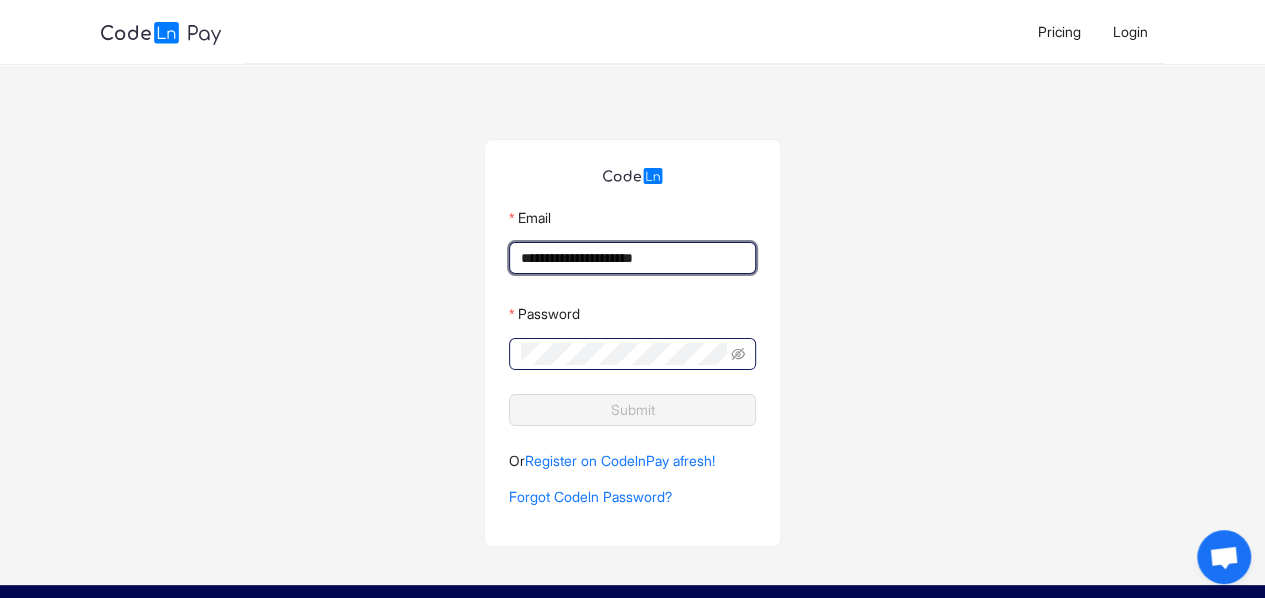 type on "**********" 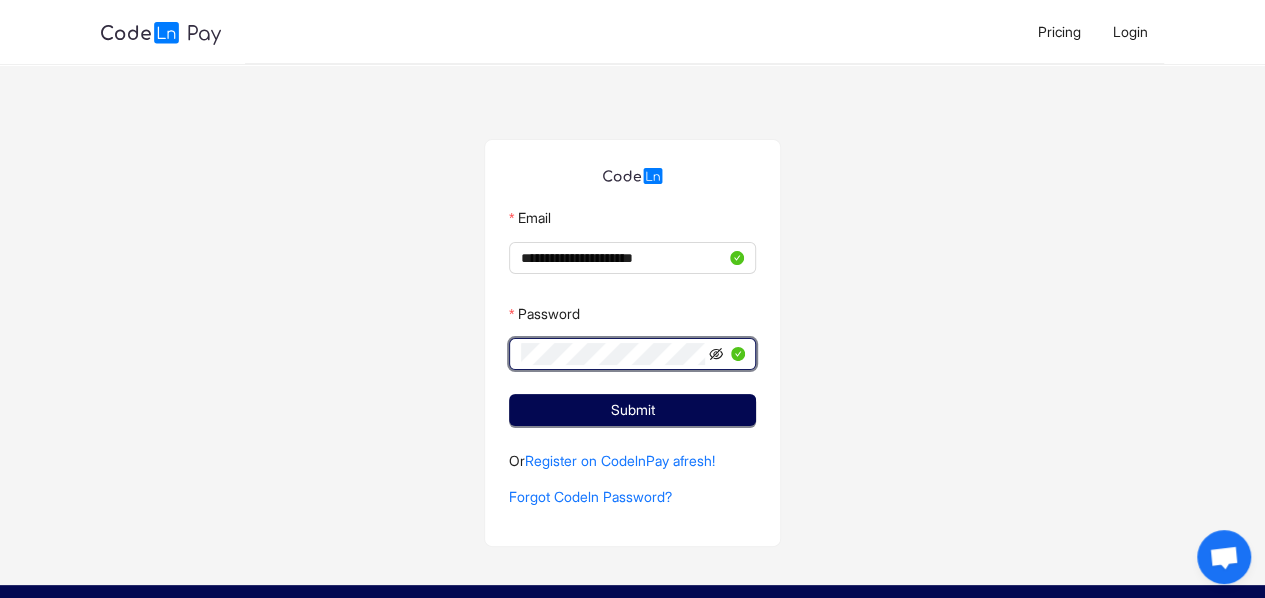 click 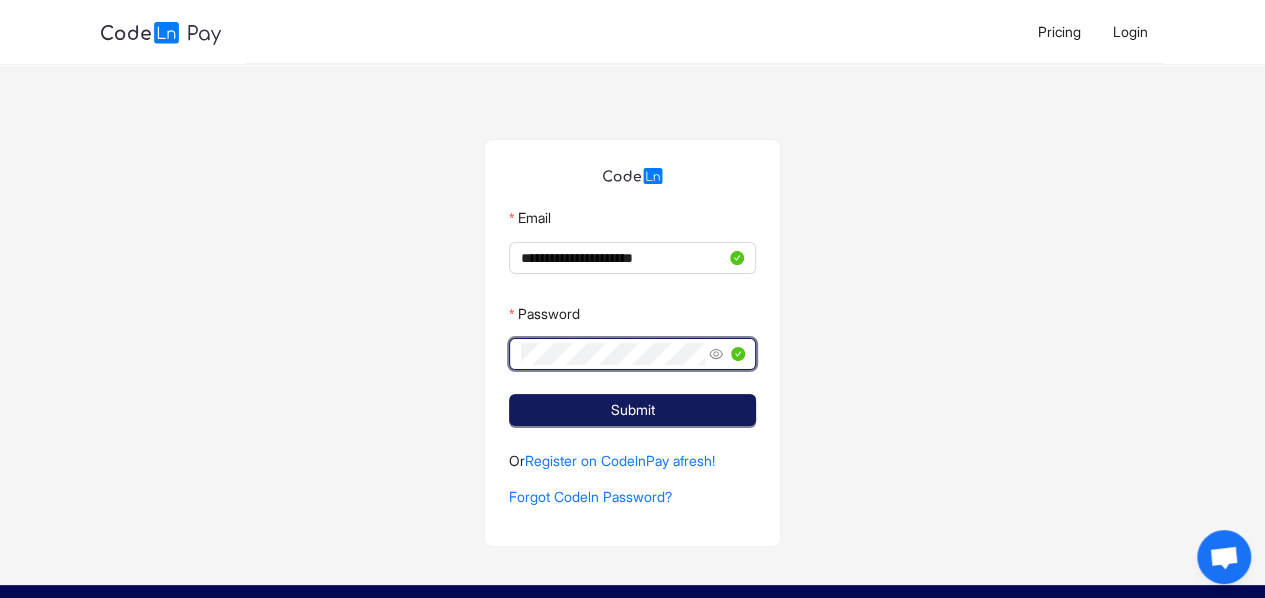 click on "Submit" 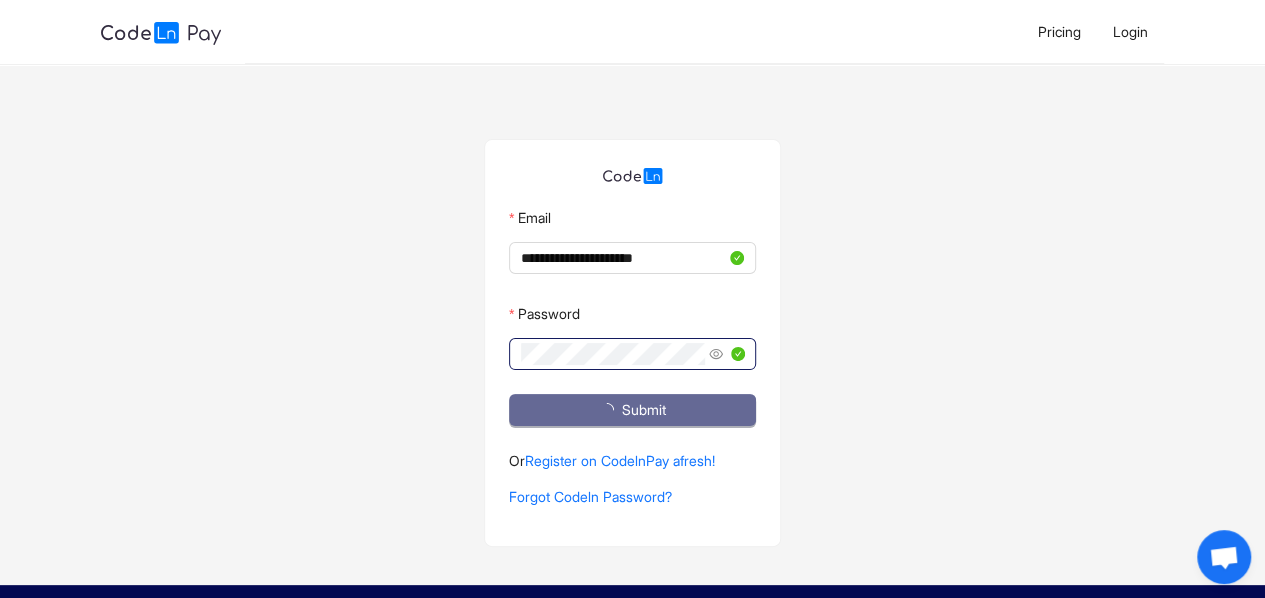 click on "Submit" 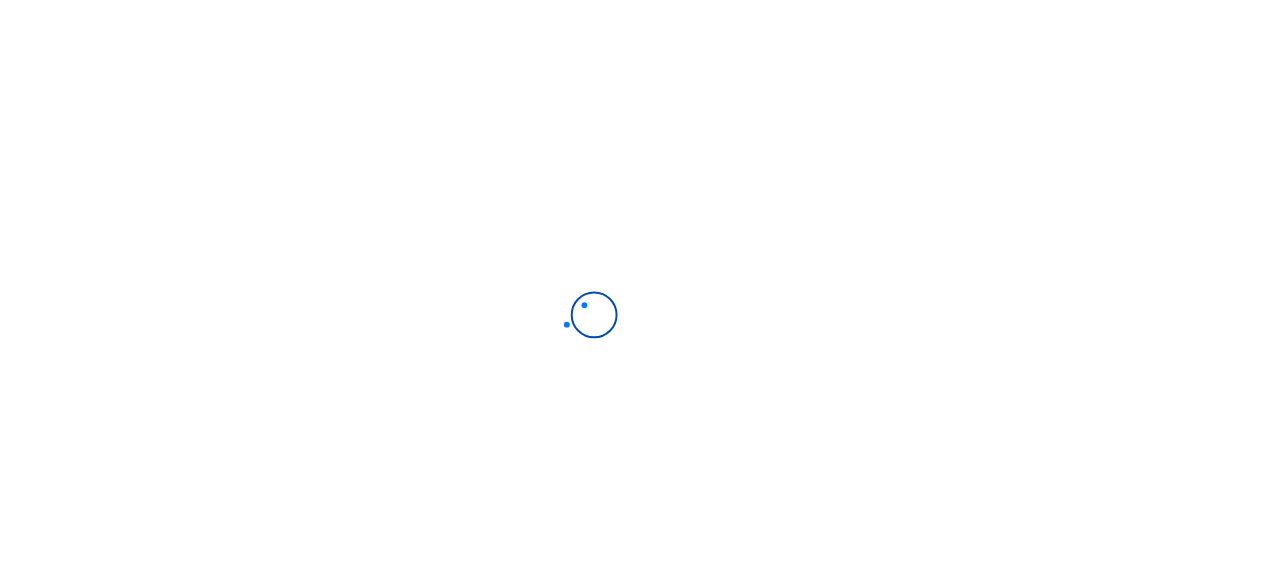 scroll, scrollTop: 0, scrollLeft: 0, axis: both 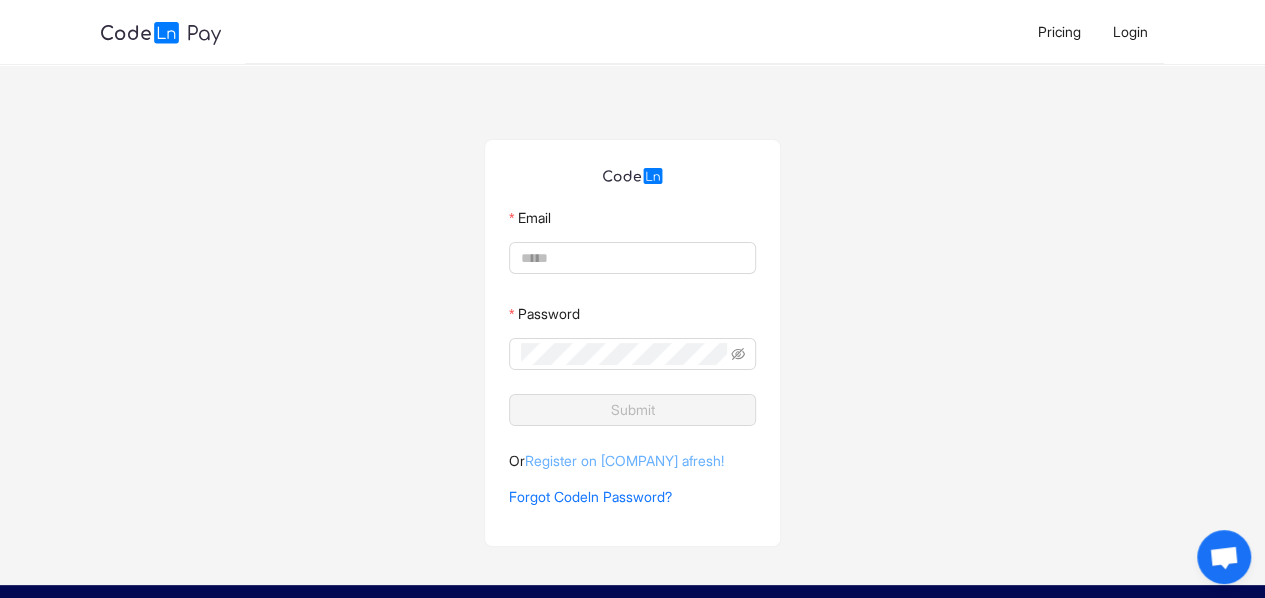 click on "Register on [COMPANY] afresh!" at bounding box center (624, 460) 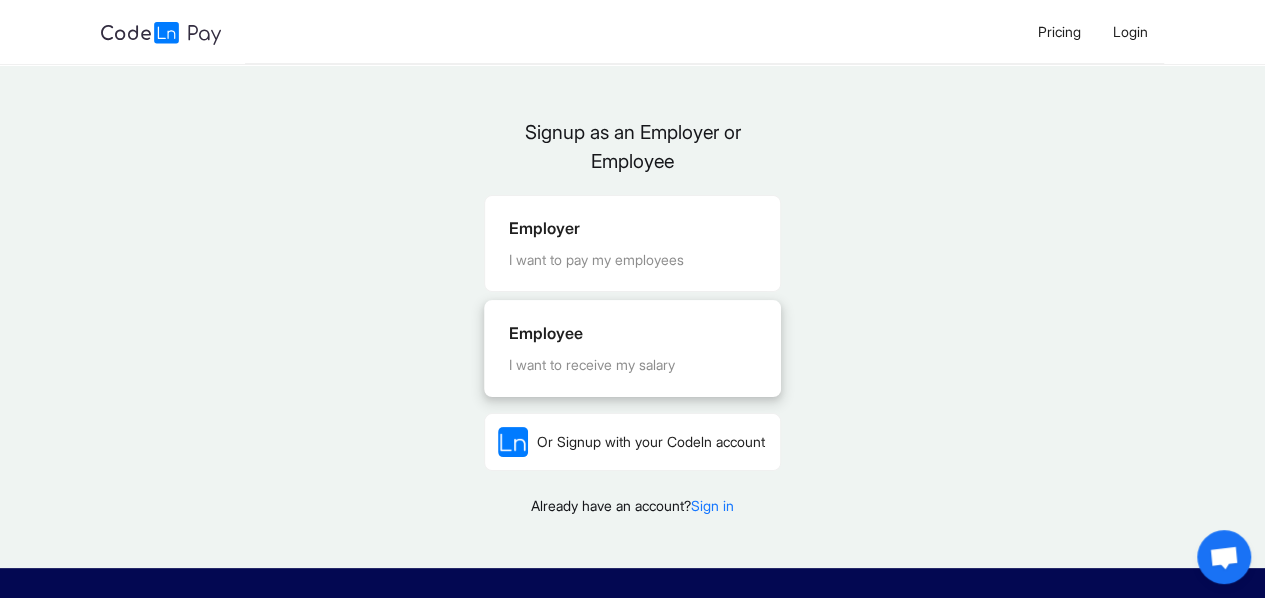 click on "Employee" at bounding box center (632, 333) 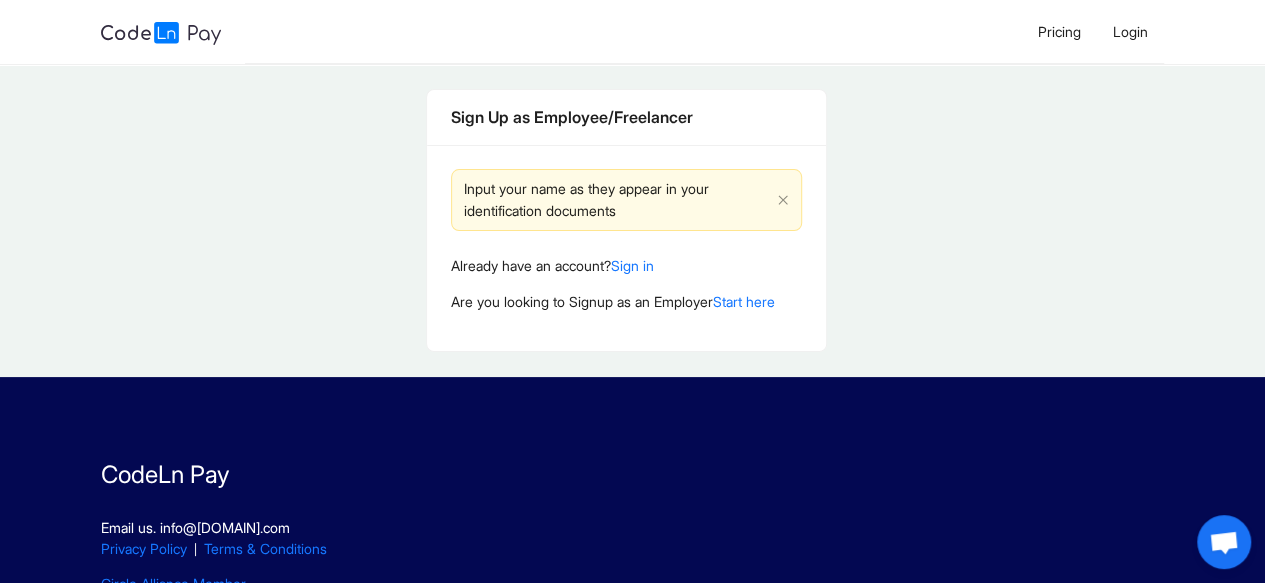 click on "Input your name as they appear in your identification documents" at bounding box center (616, 200) 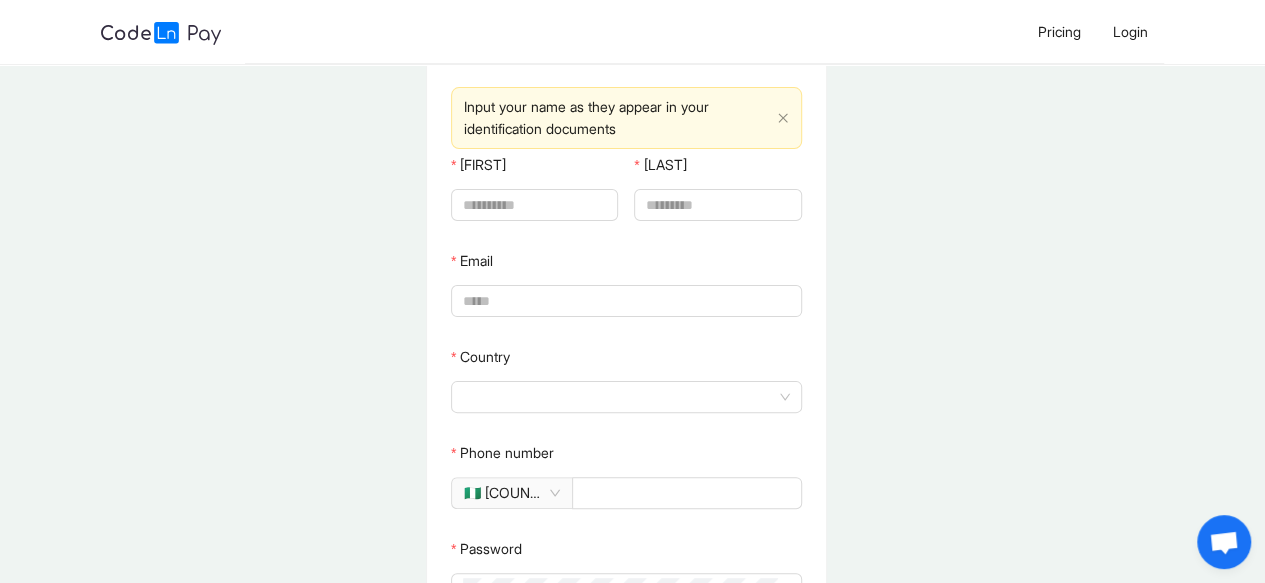 scroll, scrollTop: 54, scrollLeft: 2, axis: both 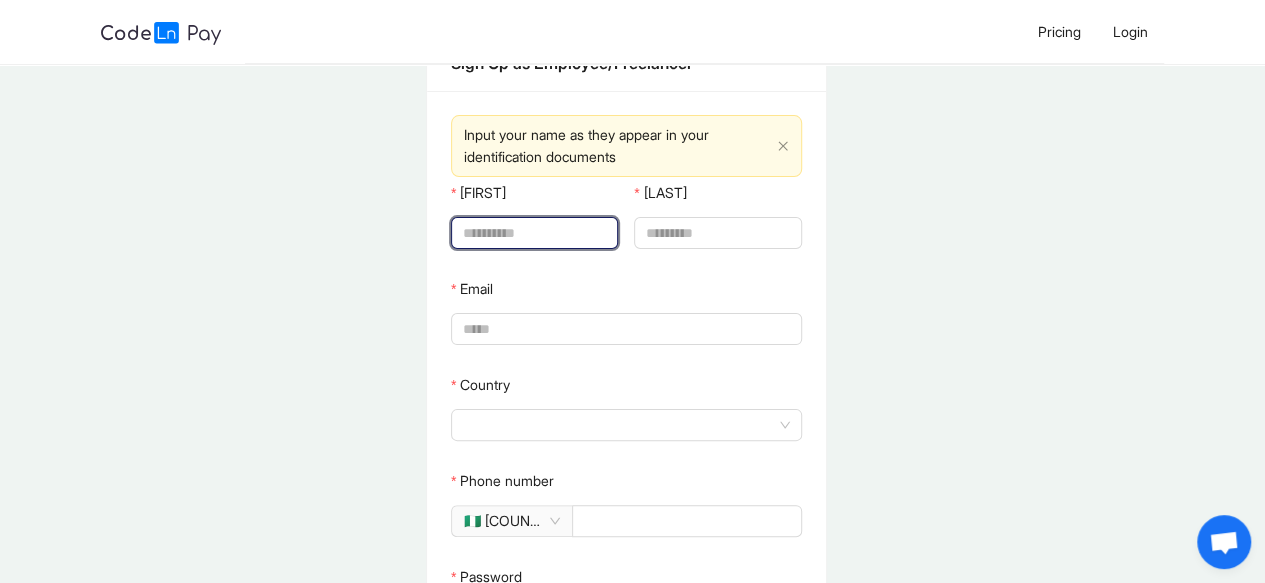 click on "[FIRST]" at bounding box center [532, 233] 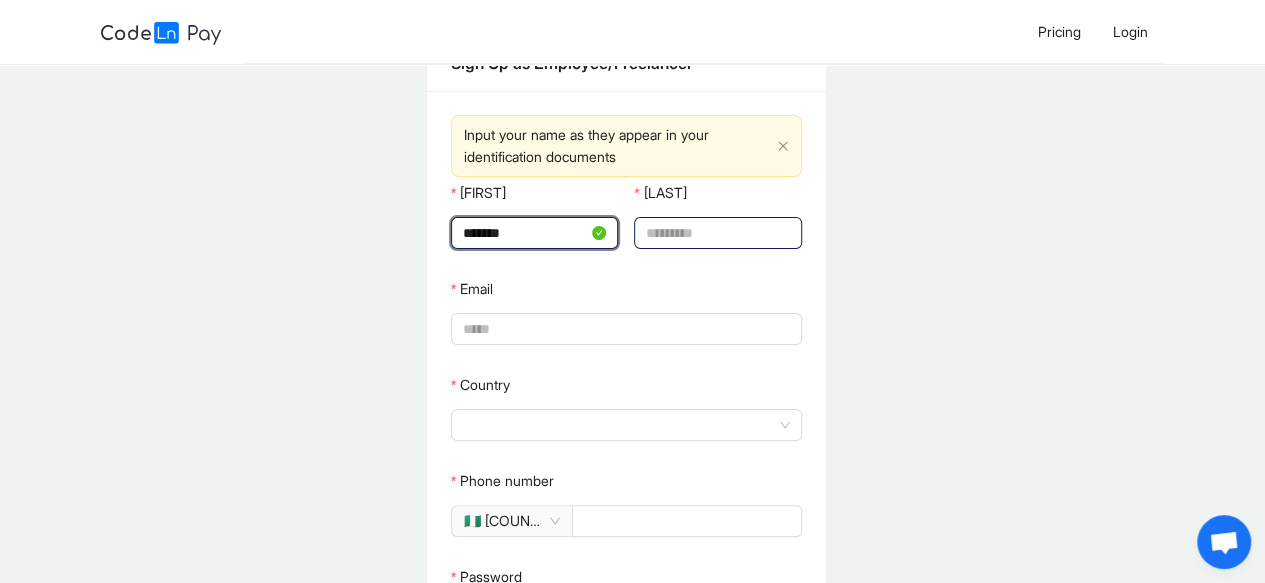 type on "**********" 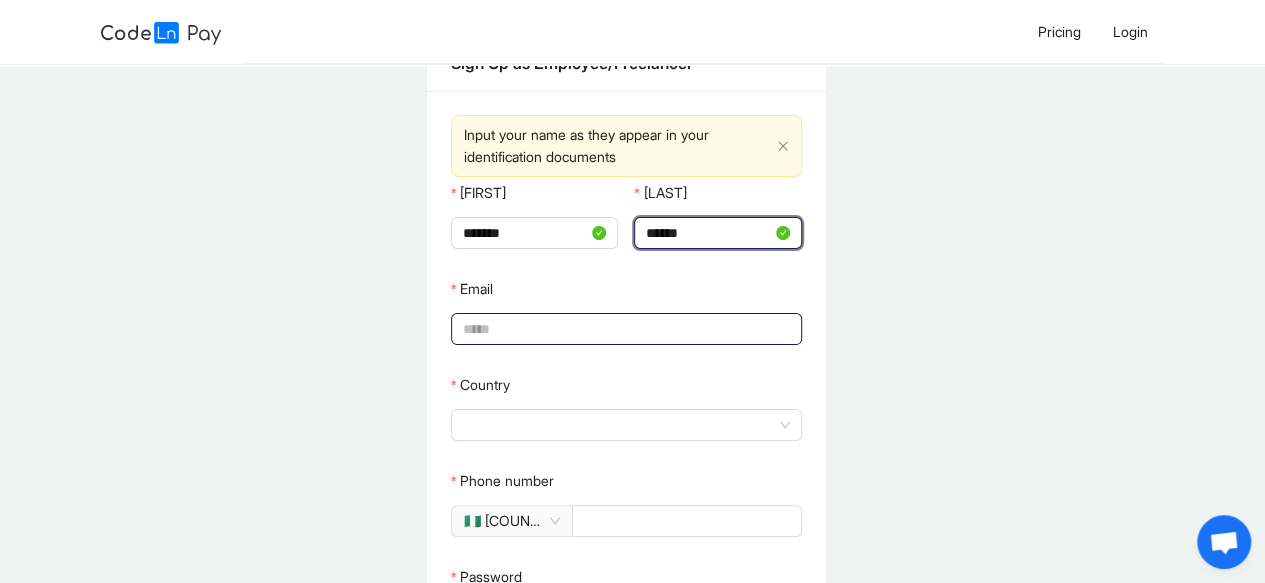type on "******" 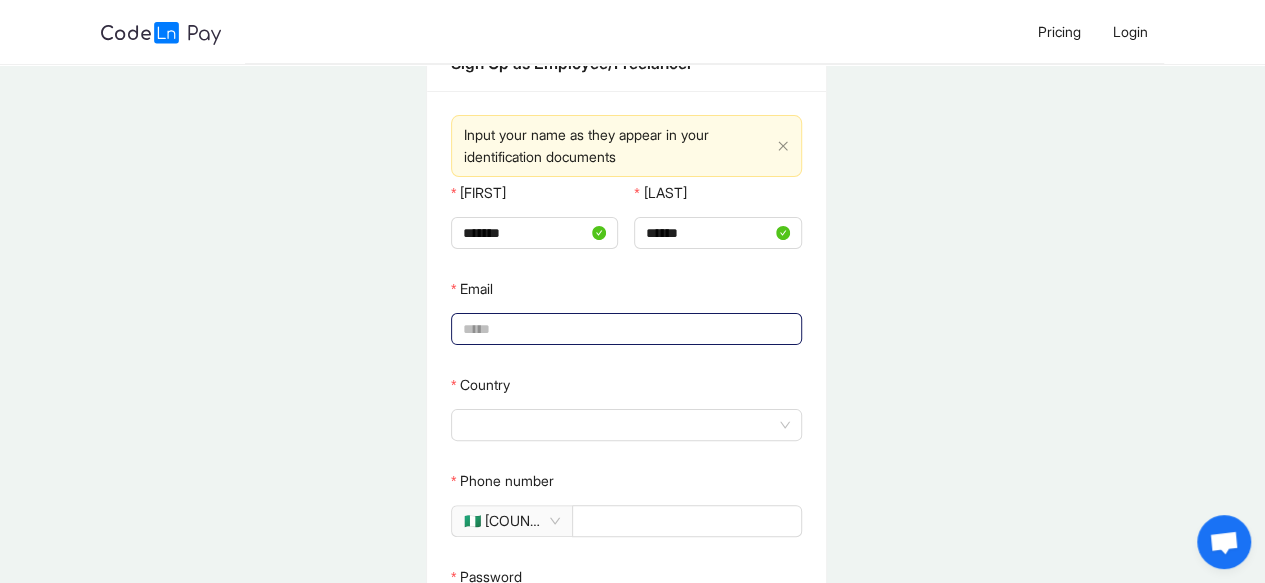 click on "Email" at bounding box center (624, 329) 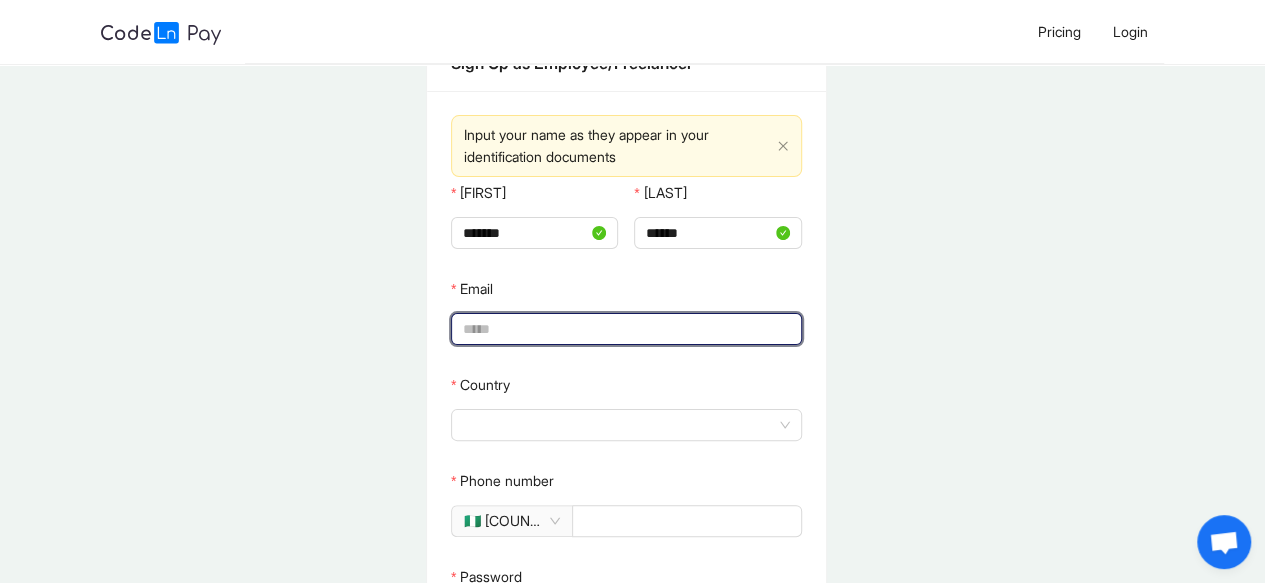 type on "**********" 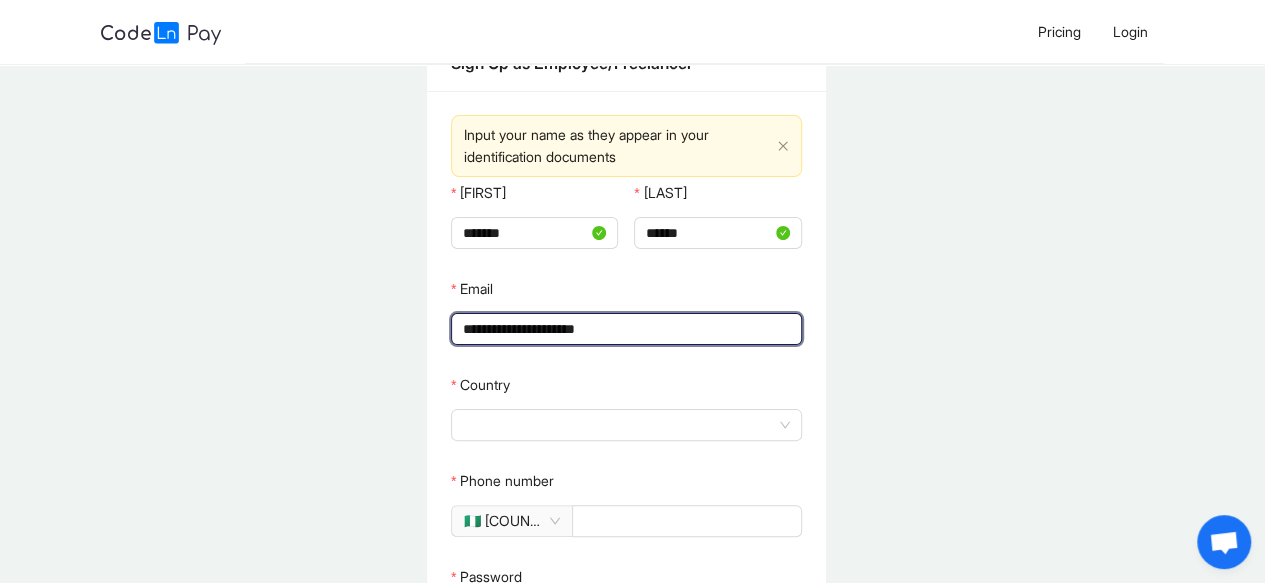 type on "*****" 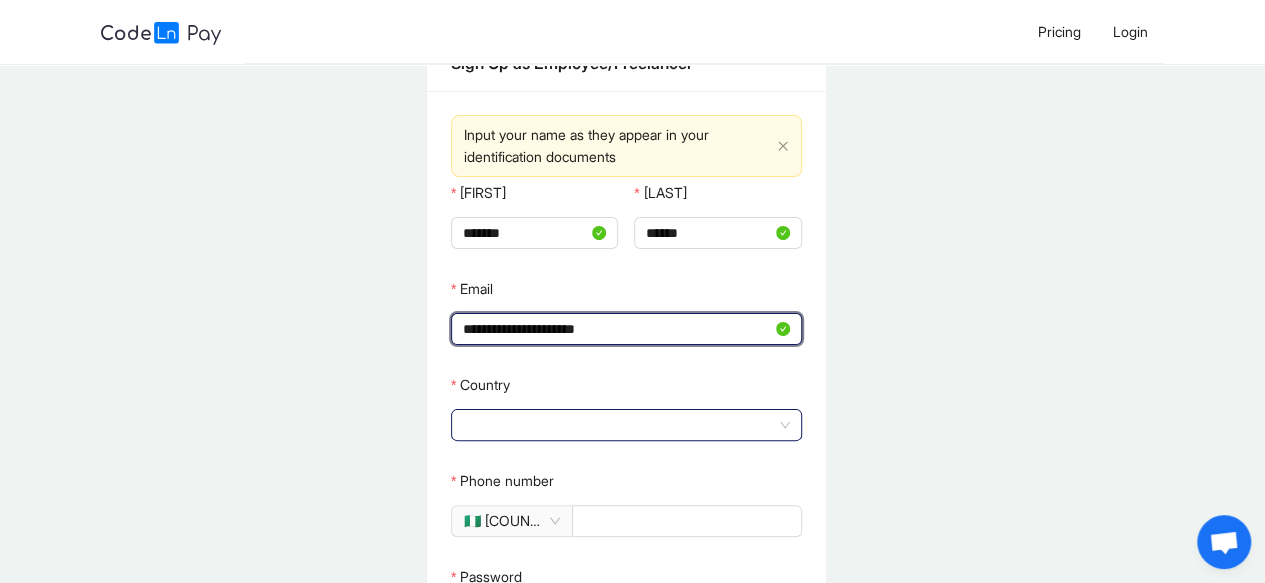 click 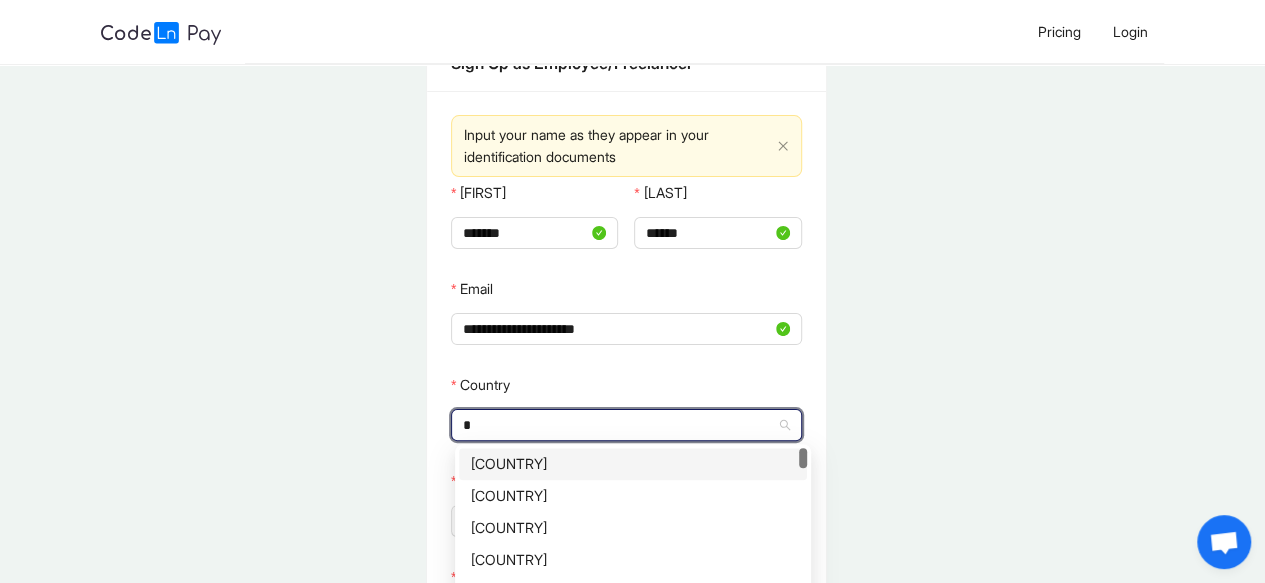 type on "**" 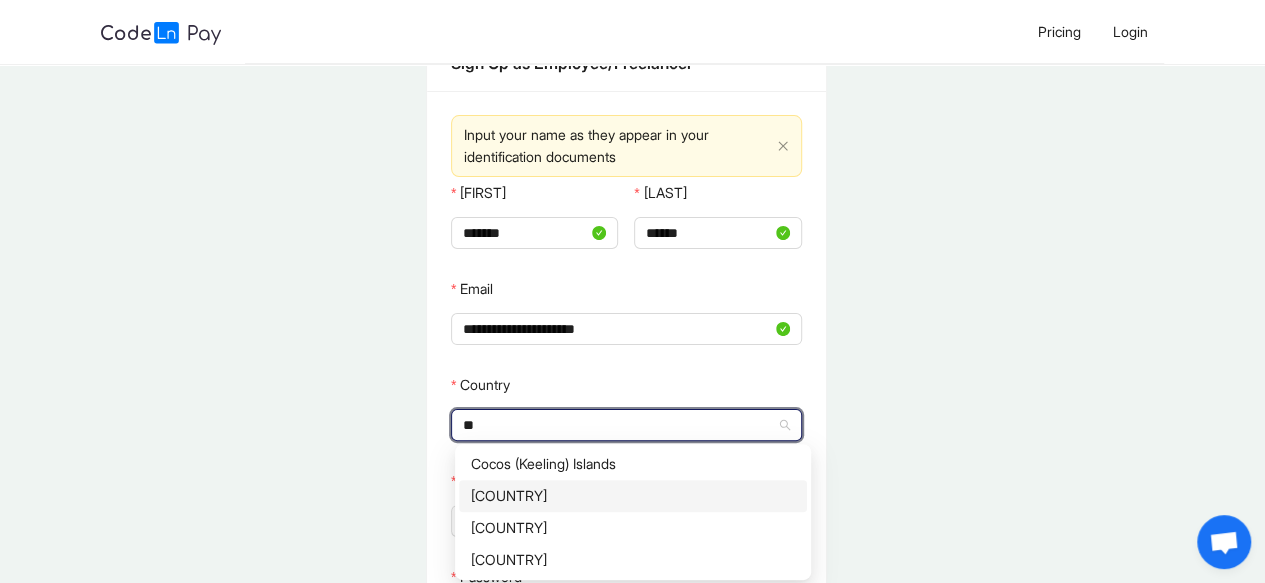 click on "[COUNTRY]" at bounding box center [633, 496] 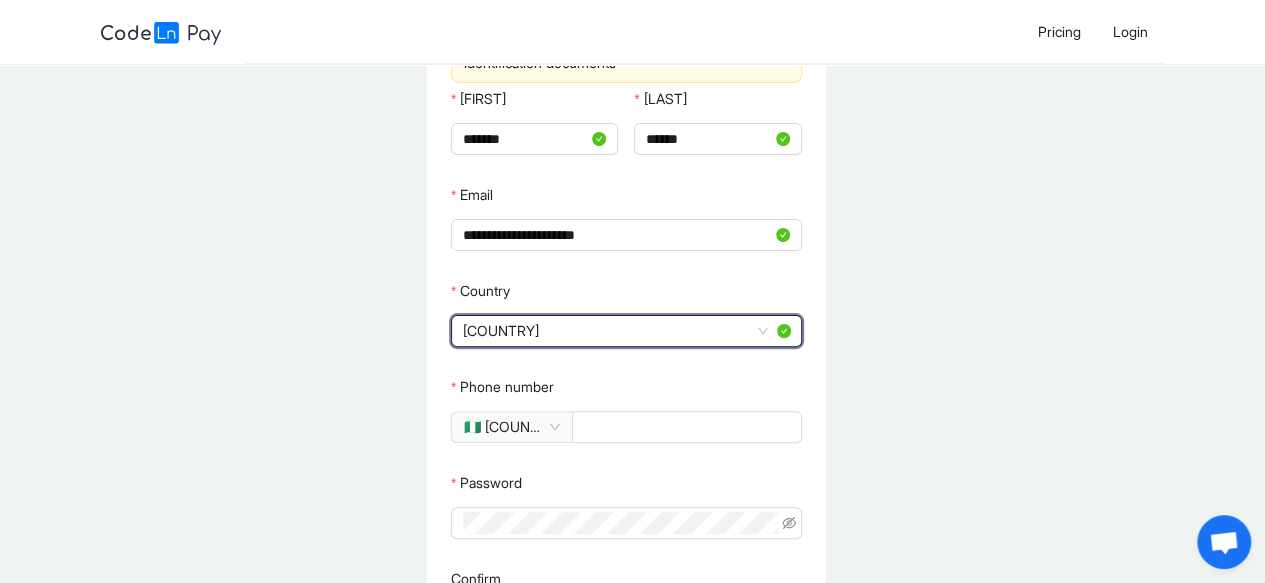 scroll, scrollTop: 153, scrollLeft: 2, axis: both 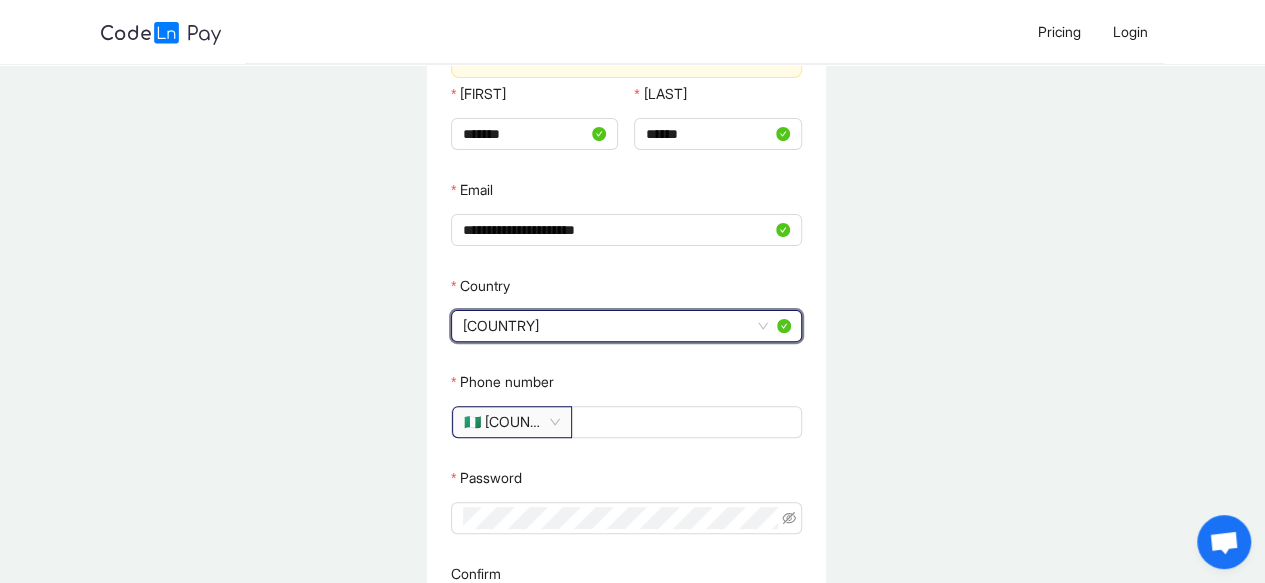 click on "🇳🇬 [COUNTRY]" 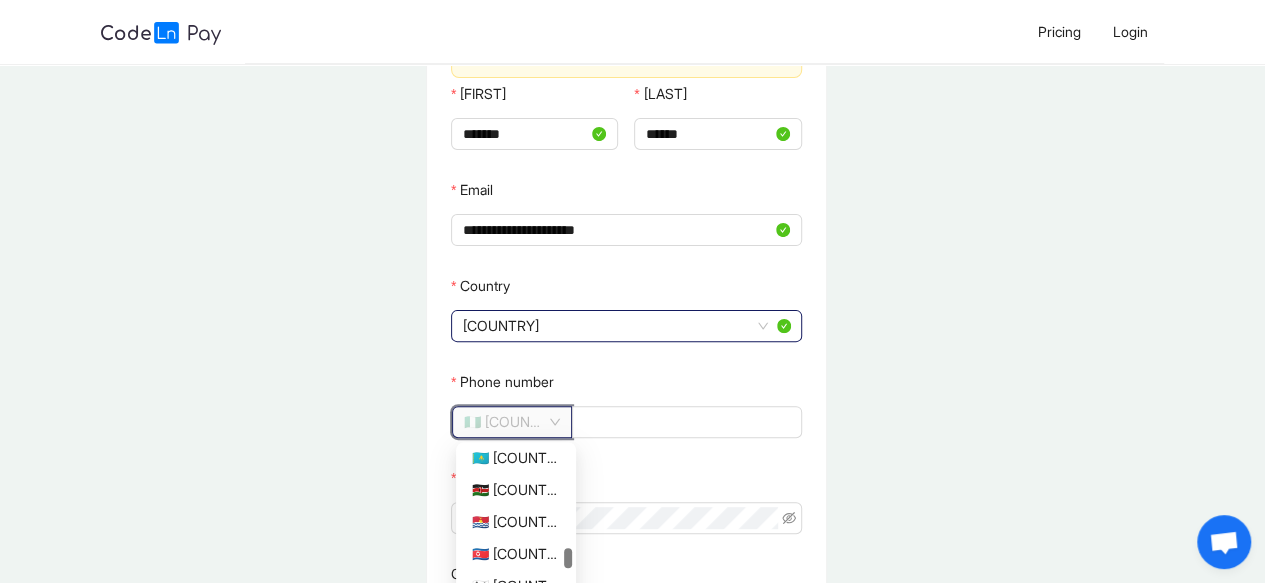 scroll, scrollTop: 2524, scrollLeft: 0, axis: vertical 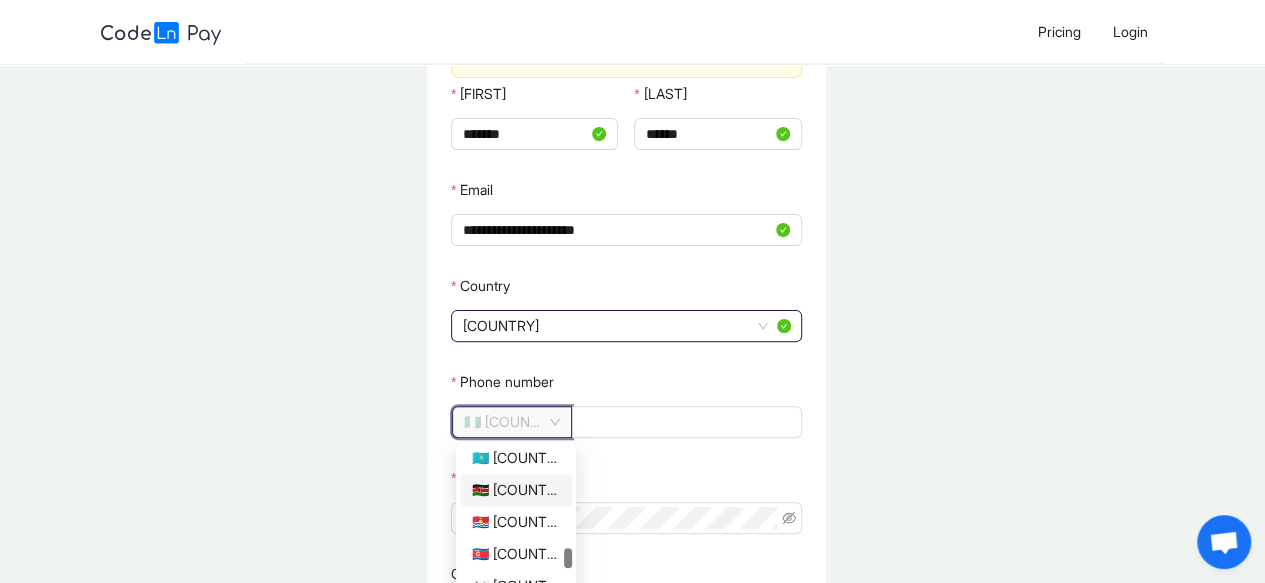 click on "🇰🇪 [COUNTRY]" at bounding box center (516, 490) 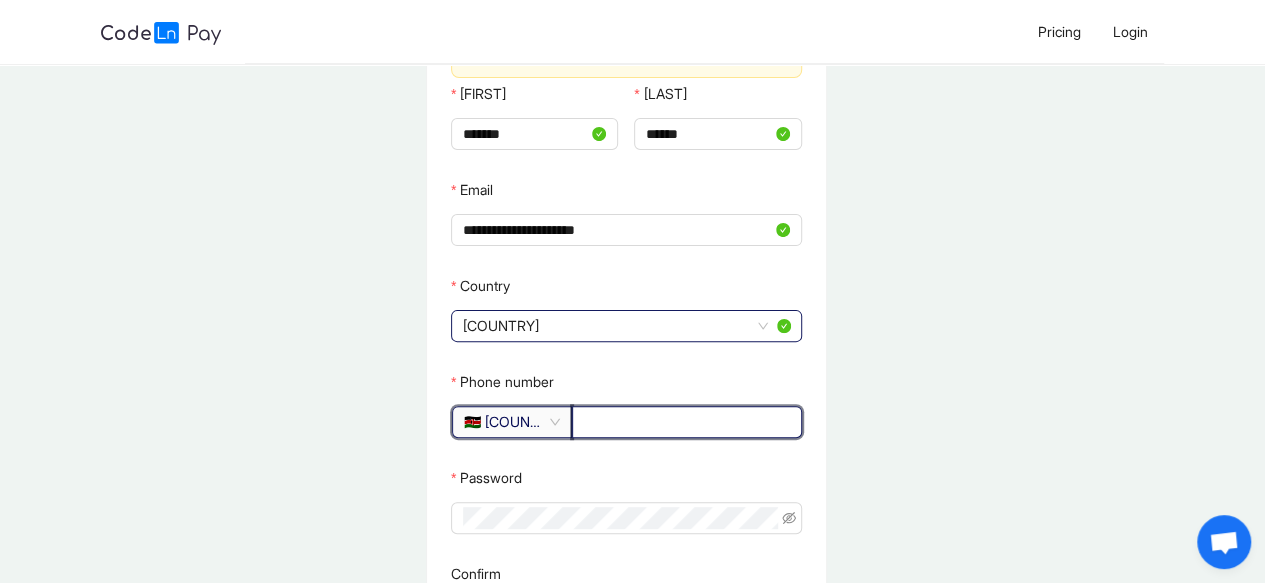 click on "Phone number" at bounding box center (685, 422) 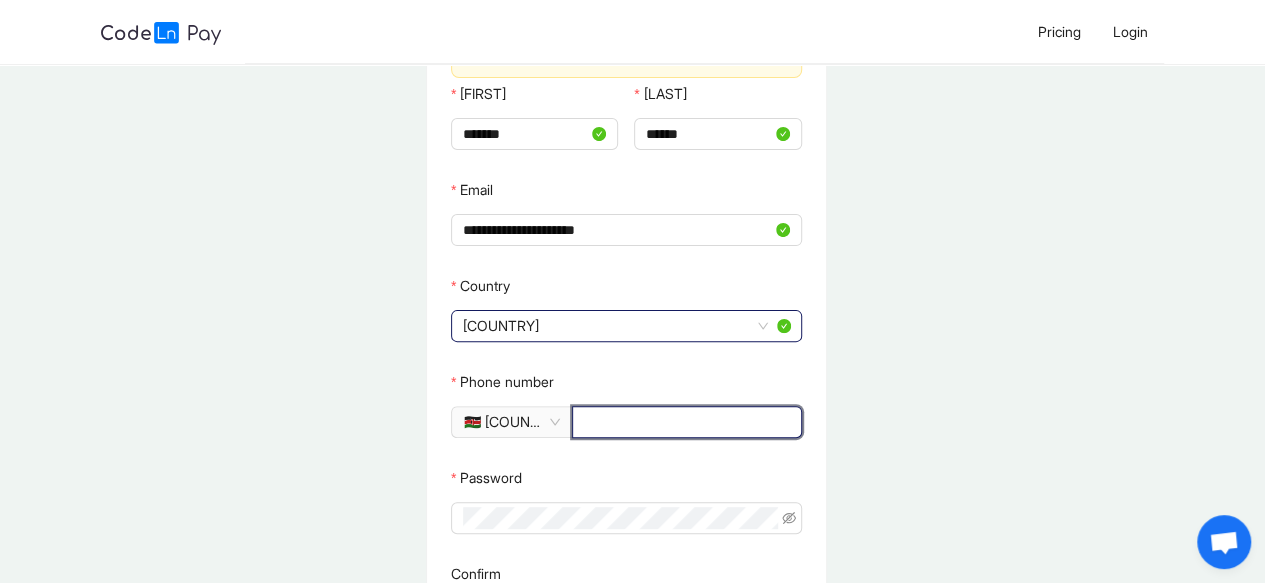 type on "**********" 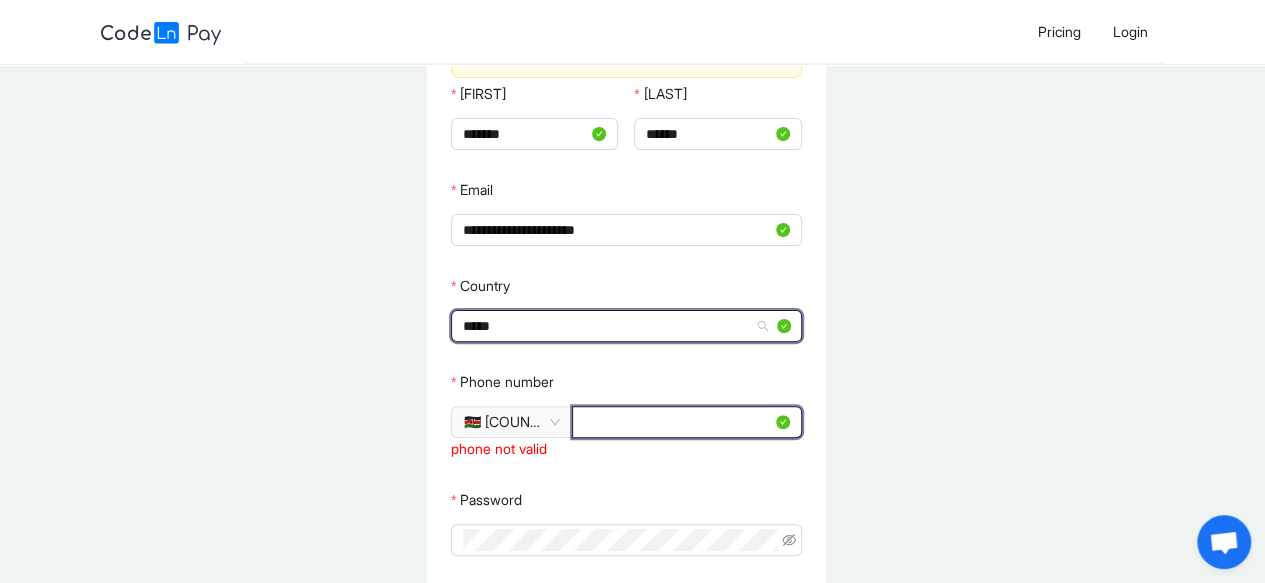 type 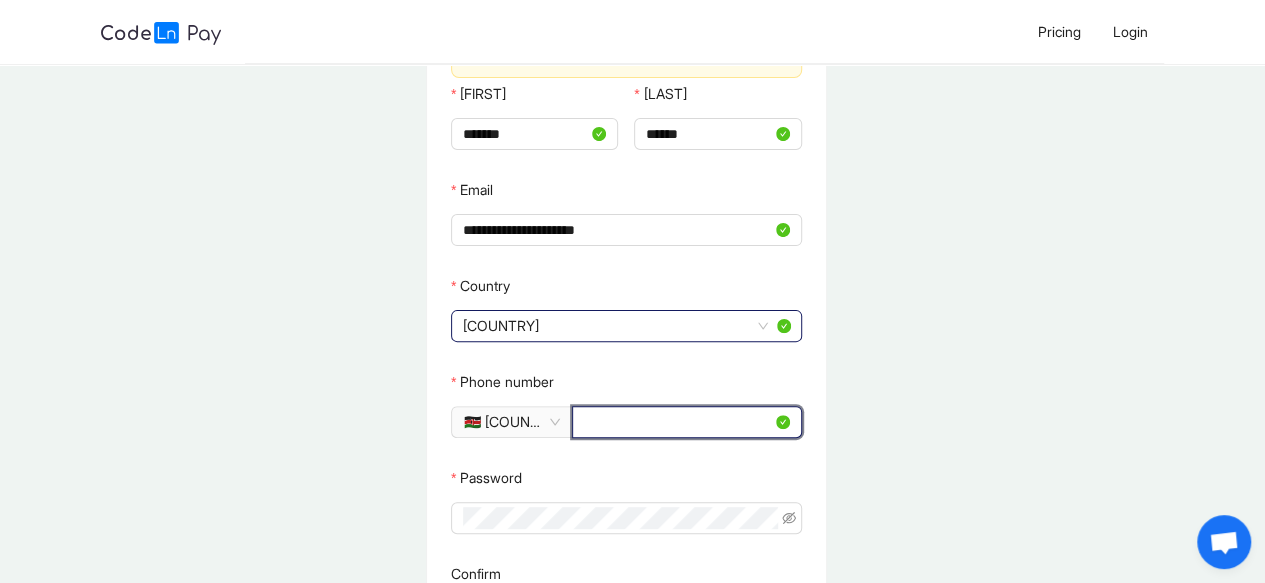 type on "*" 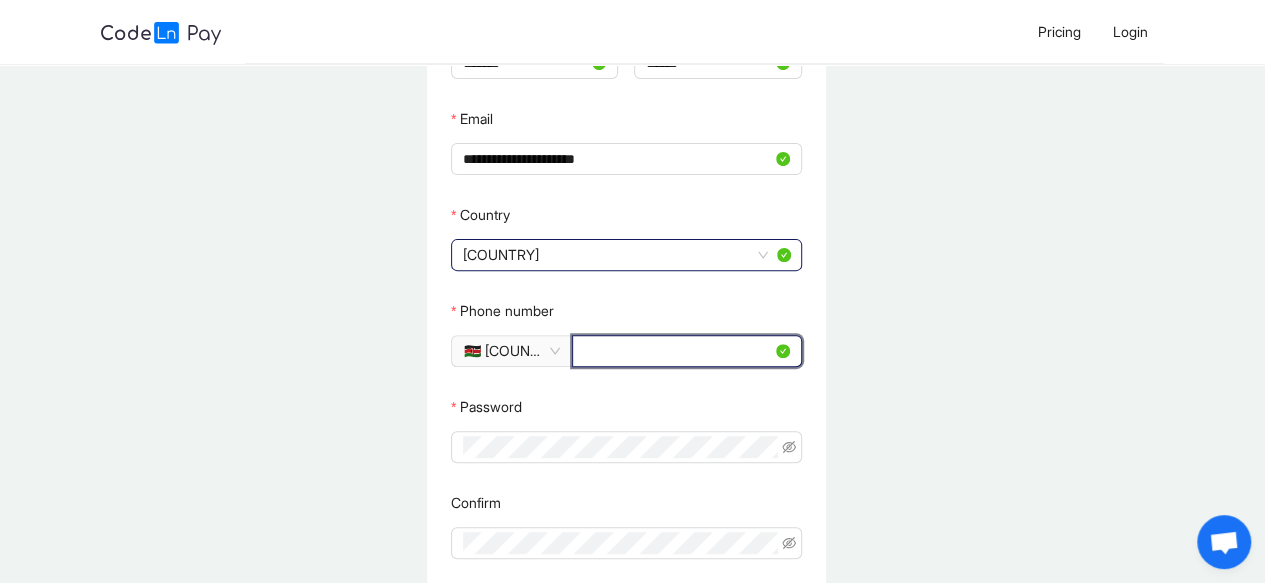scroll, scrollTop: 225, scrollLeft: 2, axis: both 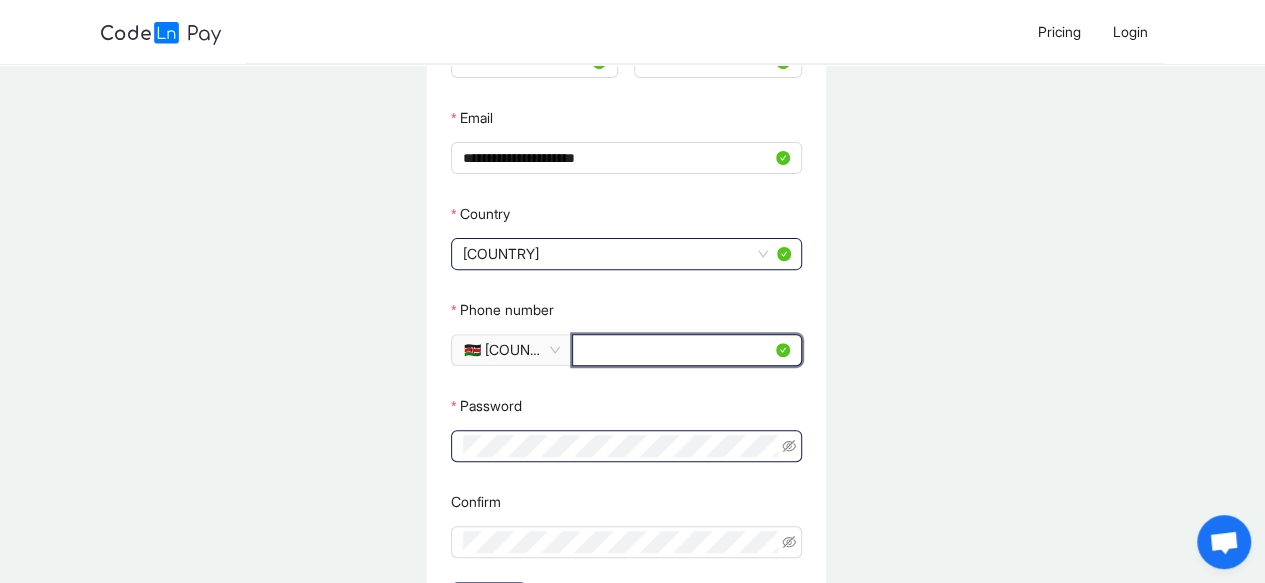 type on "*********" 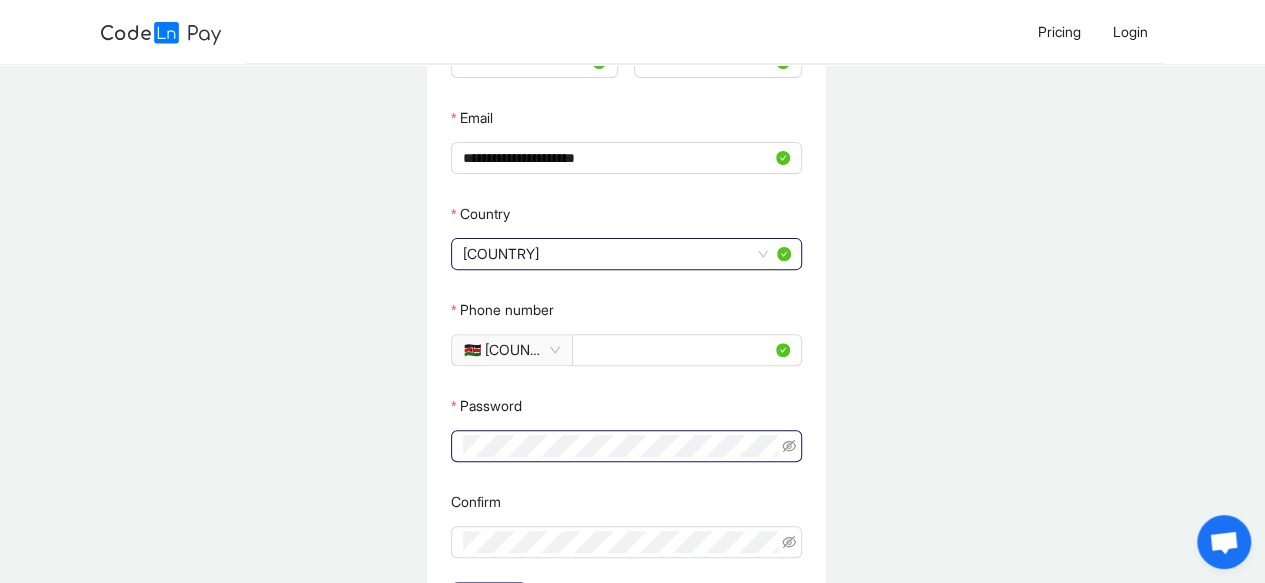 click 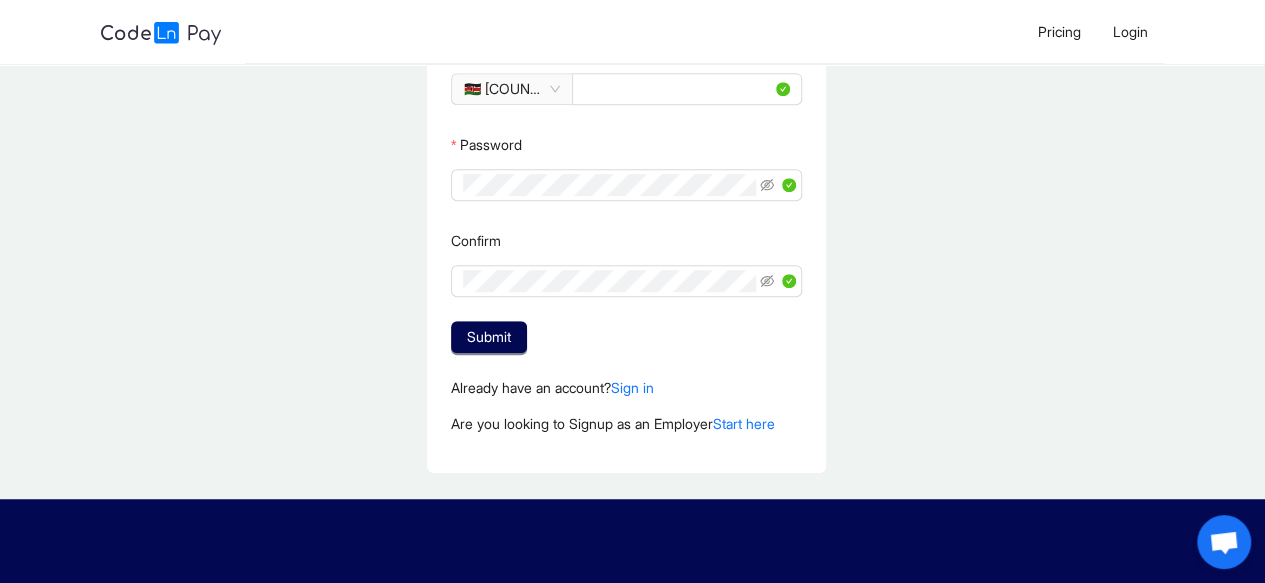 scroll, scrollTop: 496, scrollLeft: 2, axis: both 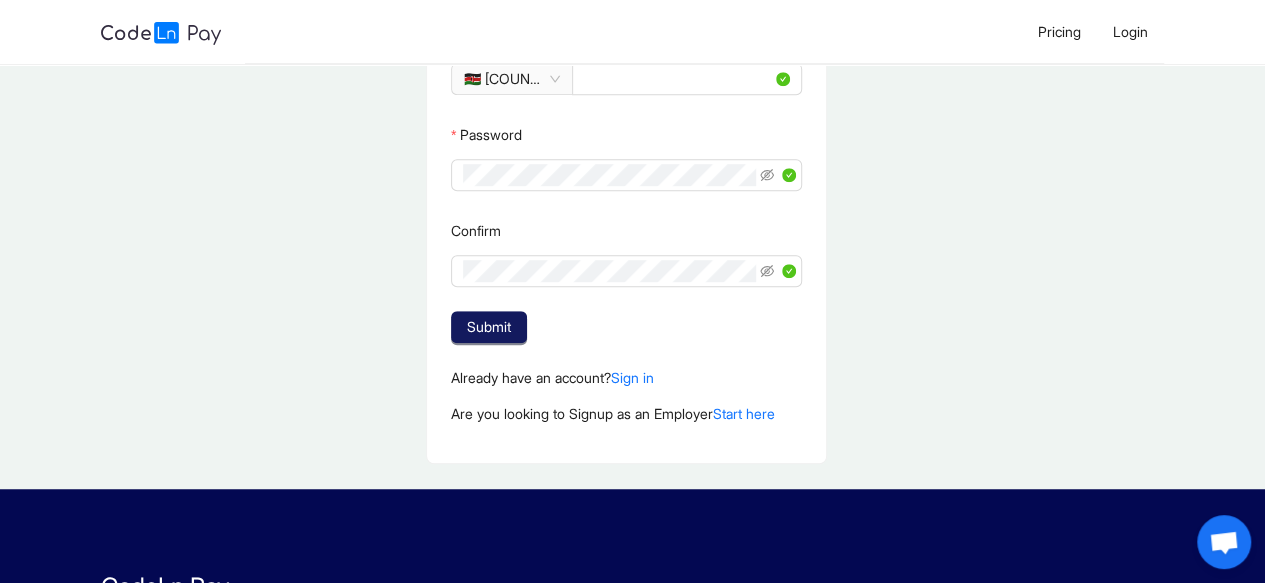 click on "Submit" 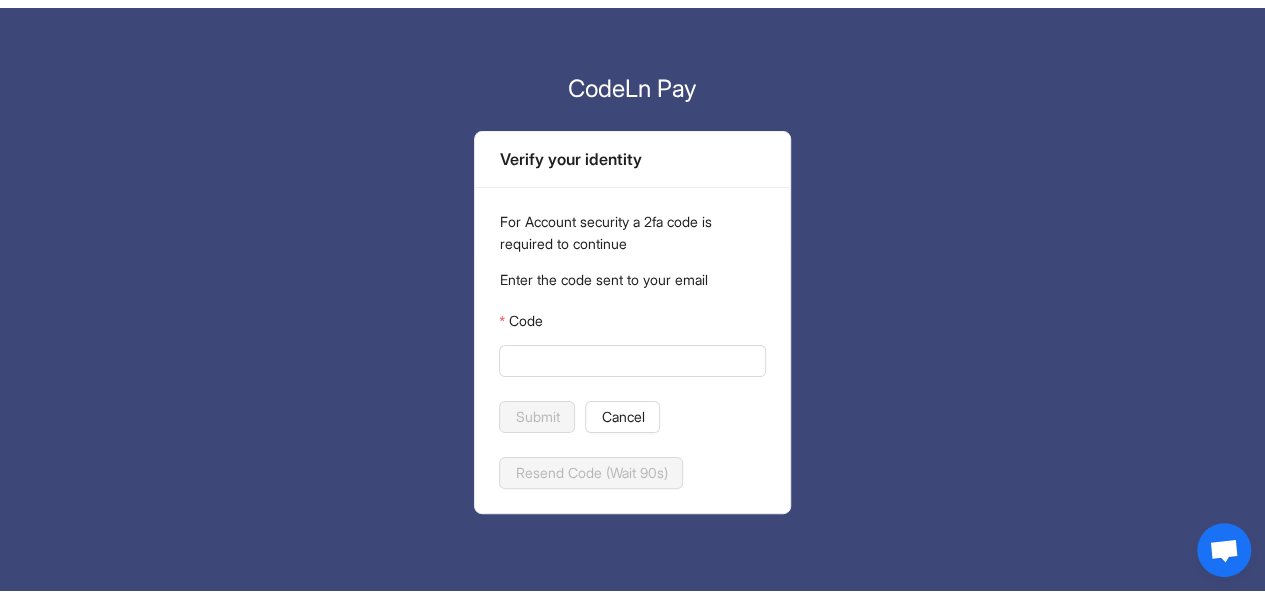 scroll, scrollTop: 0, scrollLeft: 0, axis: both 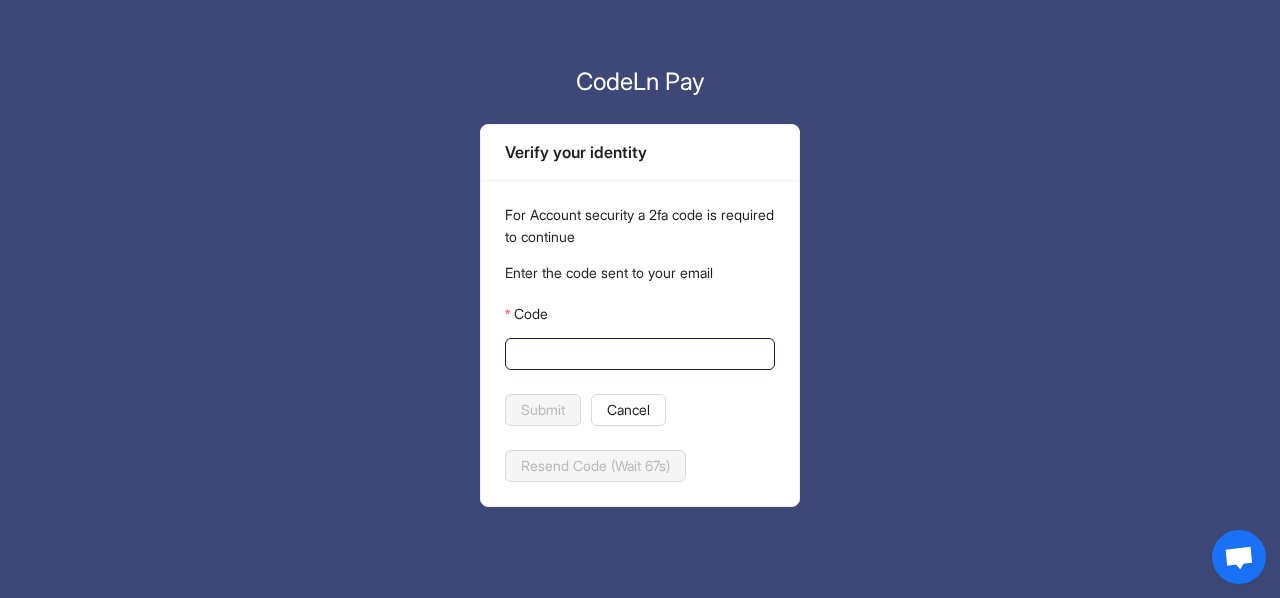 click on "Code" at bounding box center [638, 354] 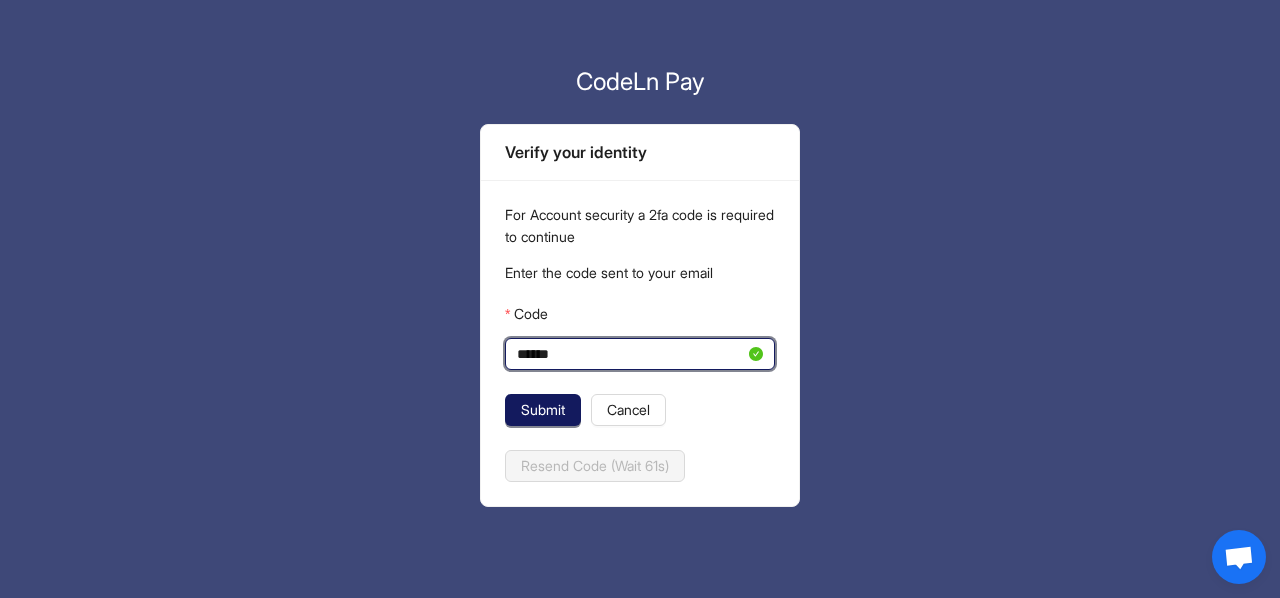 type on "******" 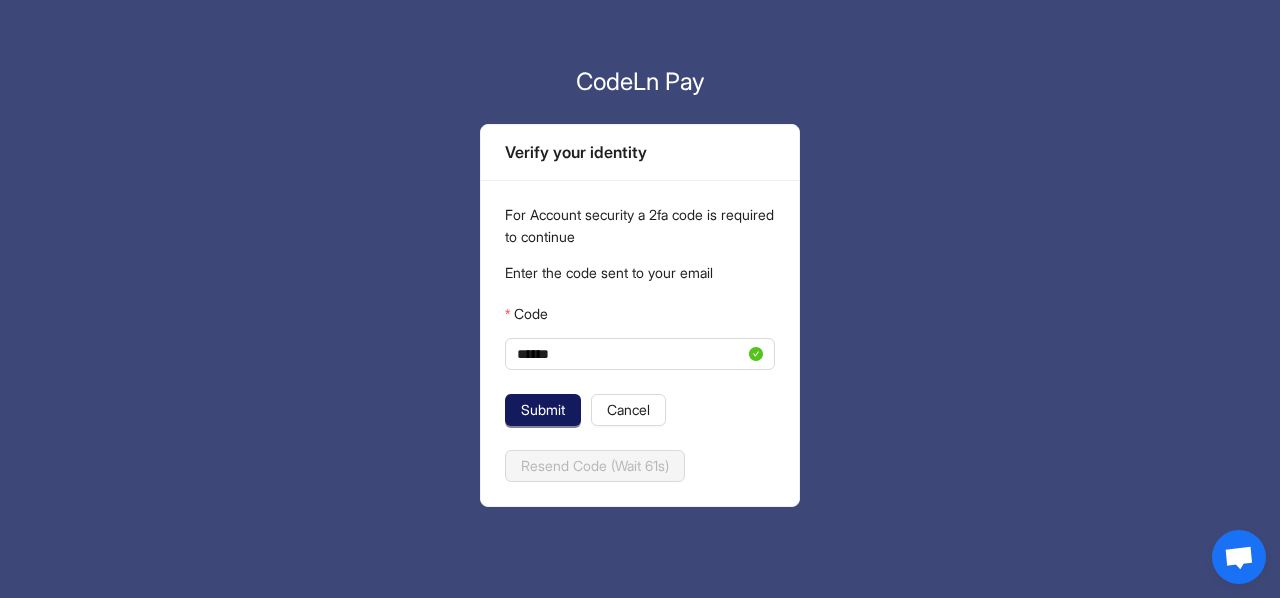 click on "Submit" 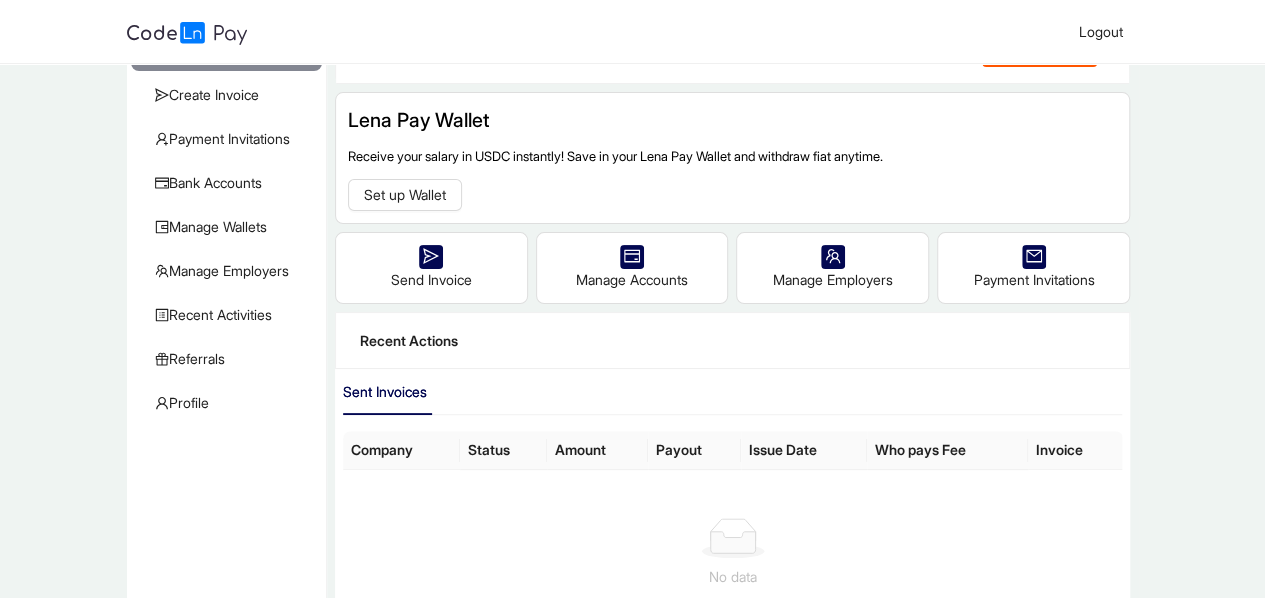 scroll, scrollTop: 0, scrollLeft: 0, axis: both 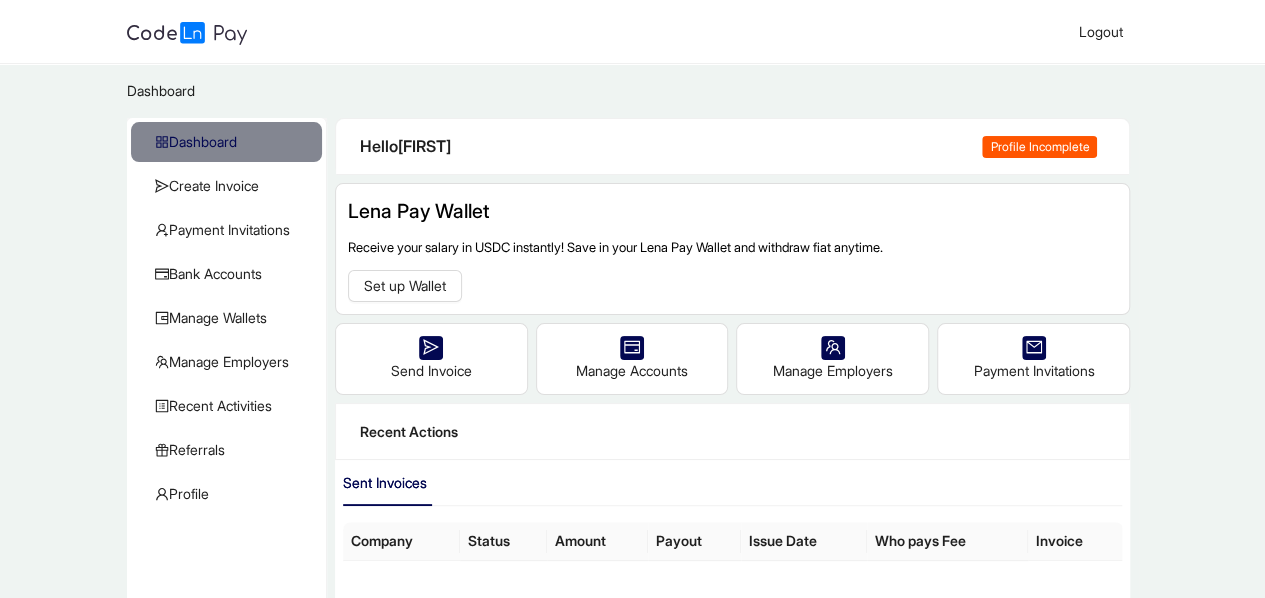 click on "Profile Incomplete" at bounding box center (1039, 147) 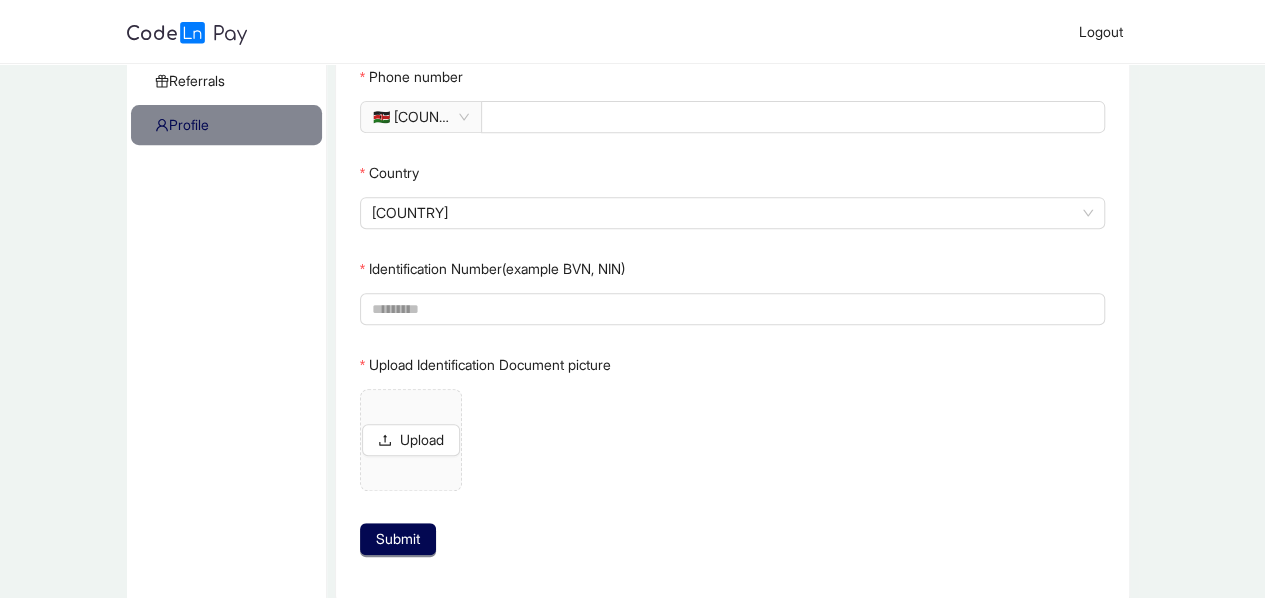 scroll, scrollTop: 442, scrollLeft: 0, axis: vertical 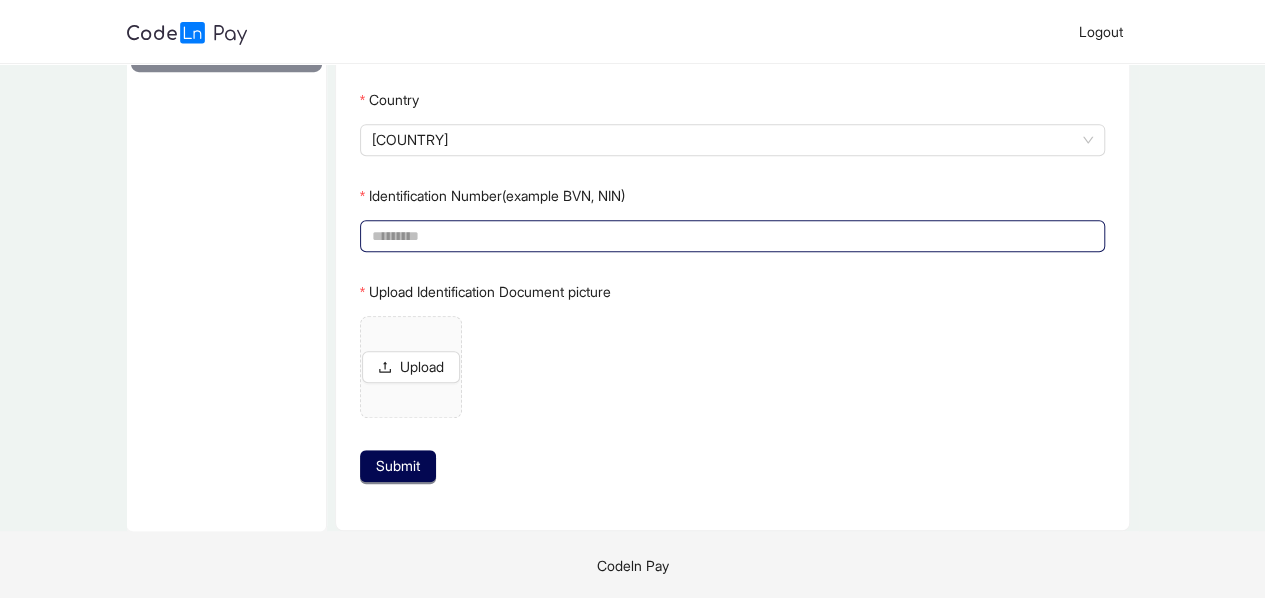 click on "Identification Number(example BVN, NIN)" at bounding box center [731, 236] 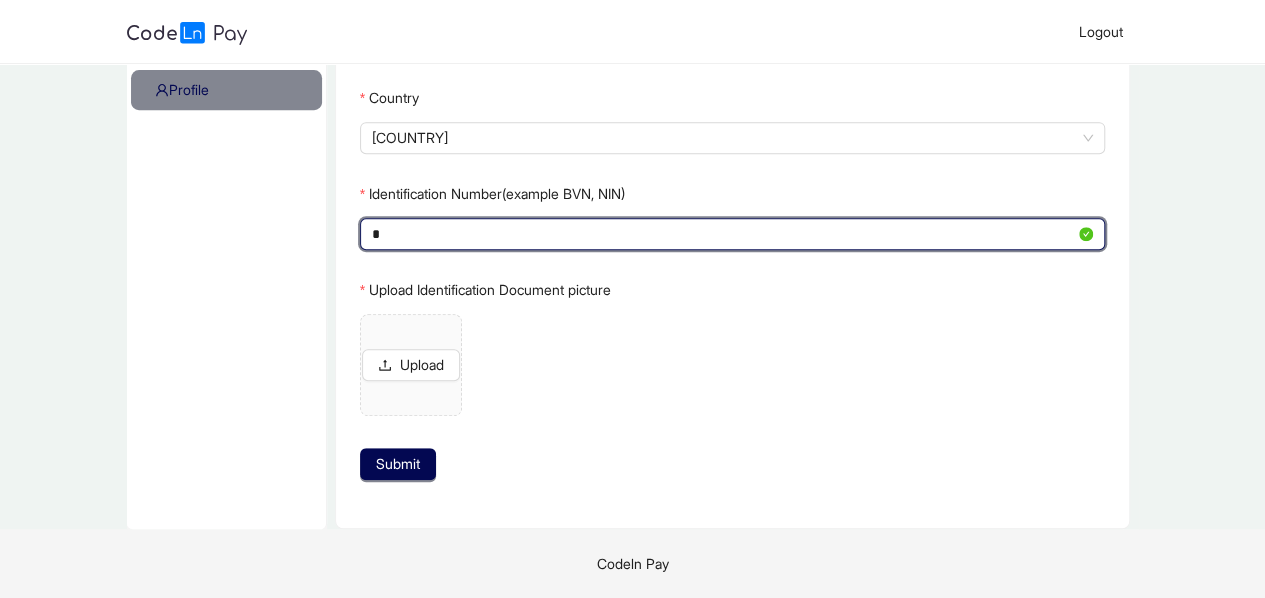 scroll, scrollTop: 403, scrollLeft: 0, axis: vertical 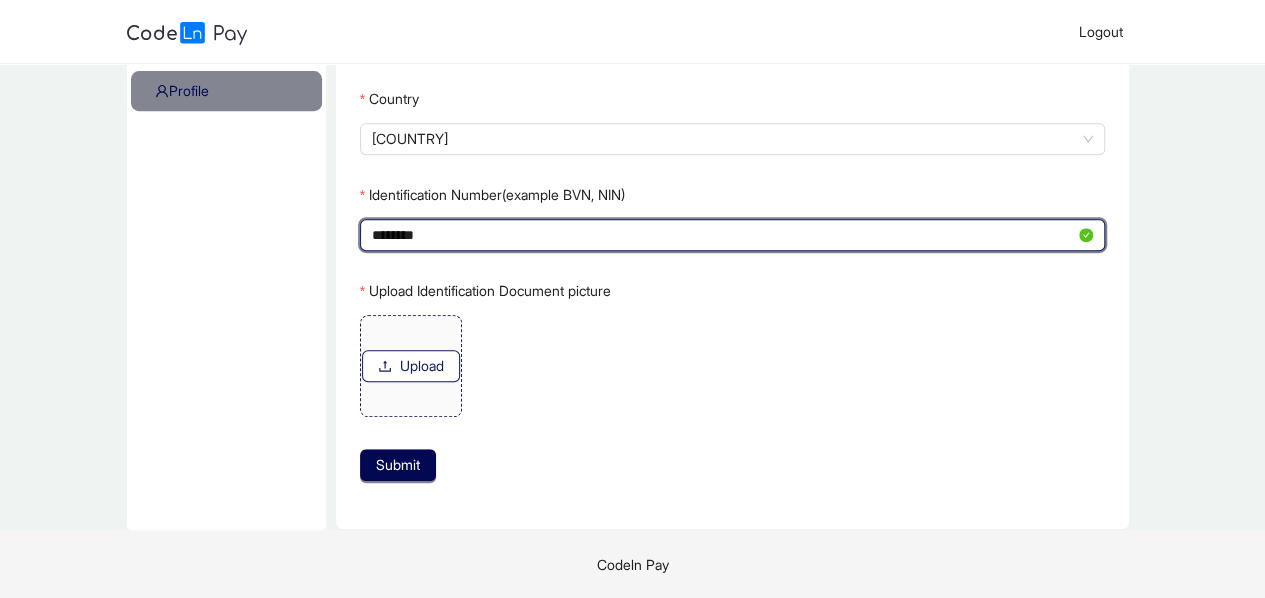 type on "********" 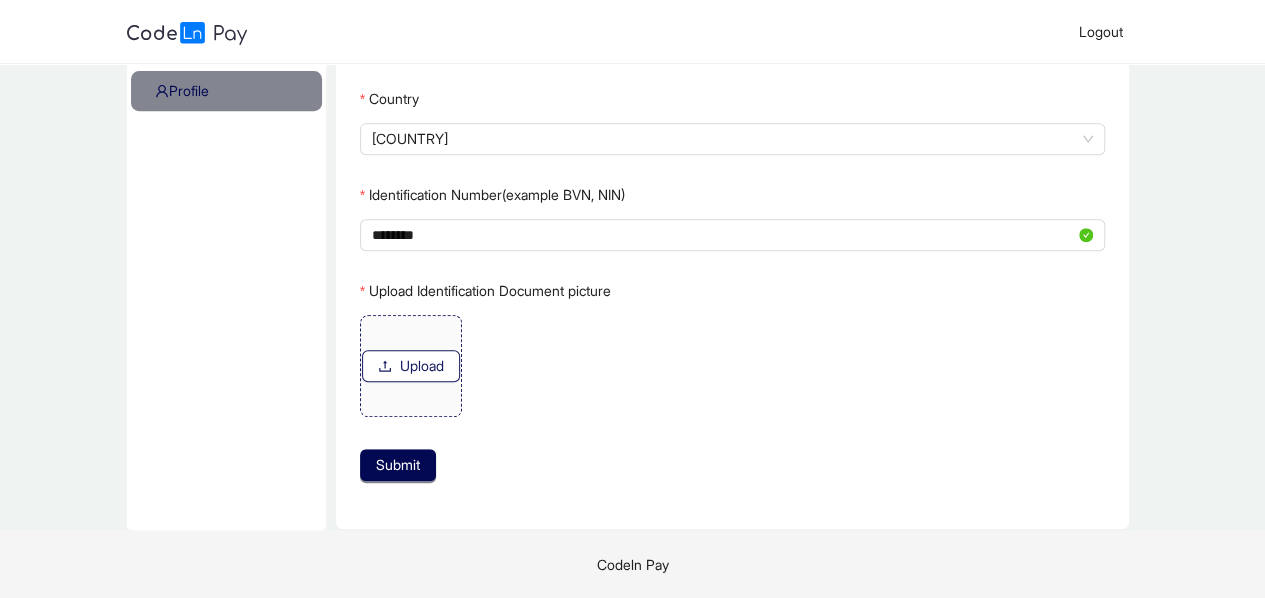 click on "Upload" 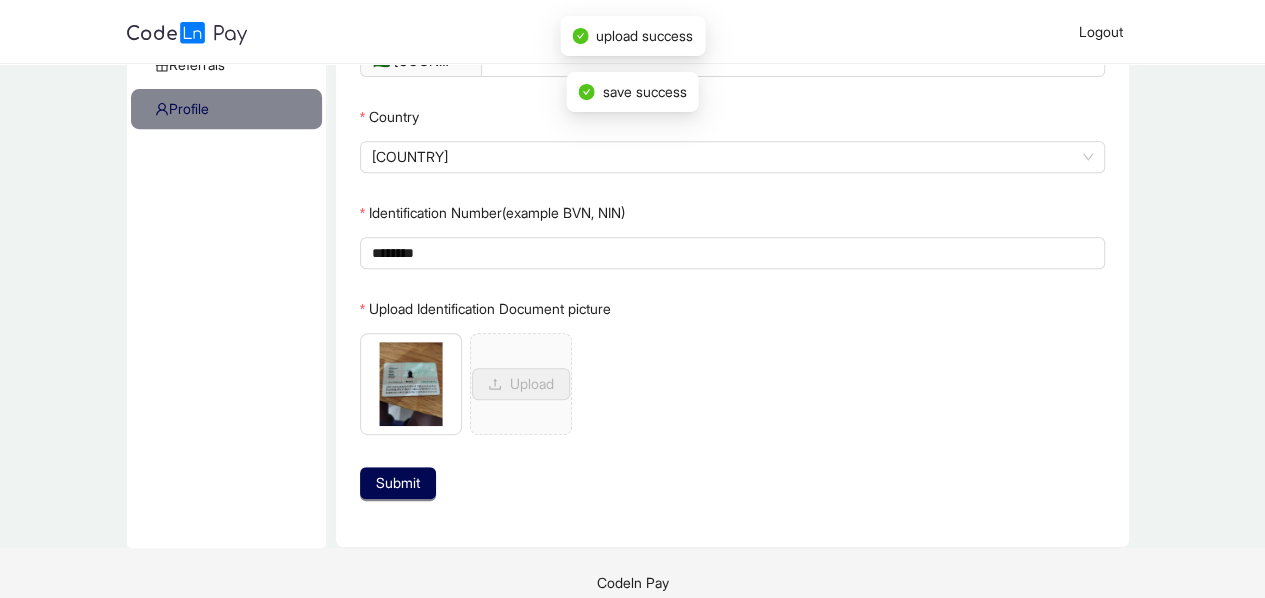 scroll, scrollTop: 403, scrollLeft: 0, axis: vertical 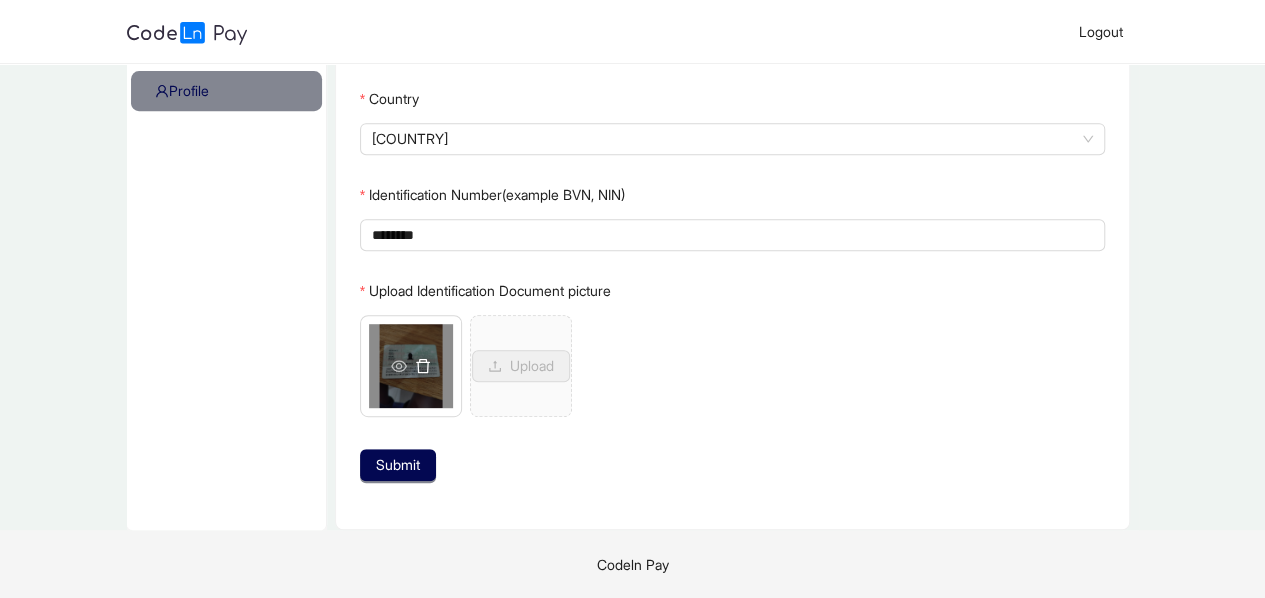 click 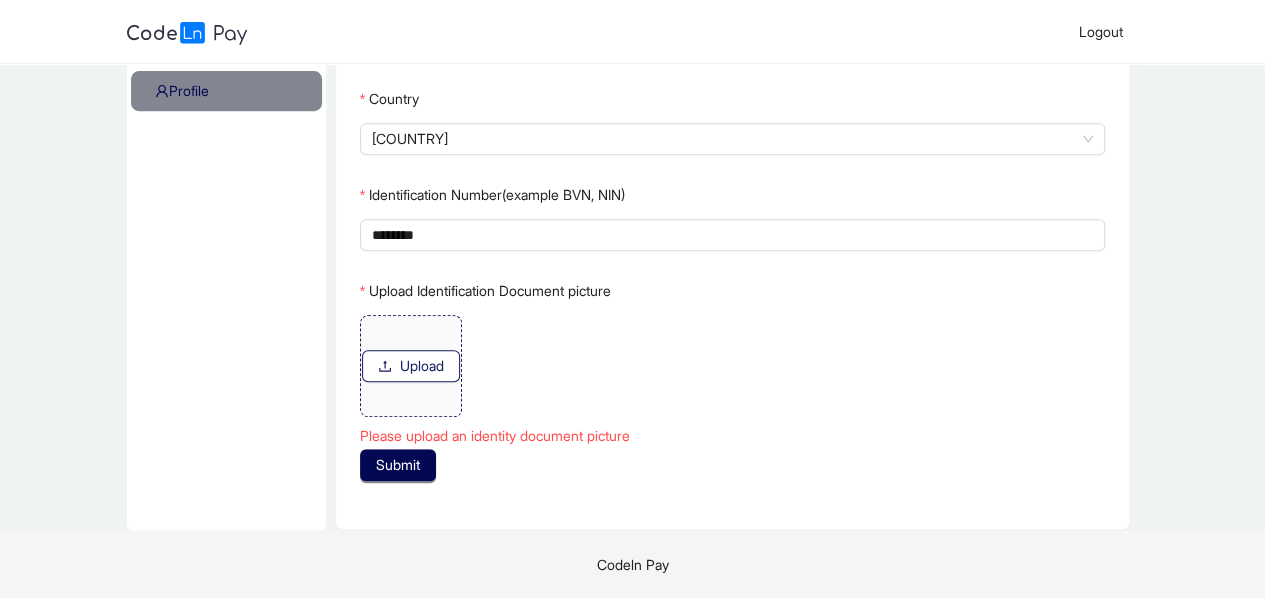 click on "Upload" 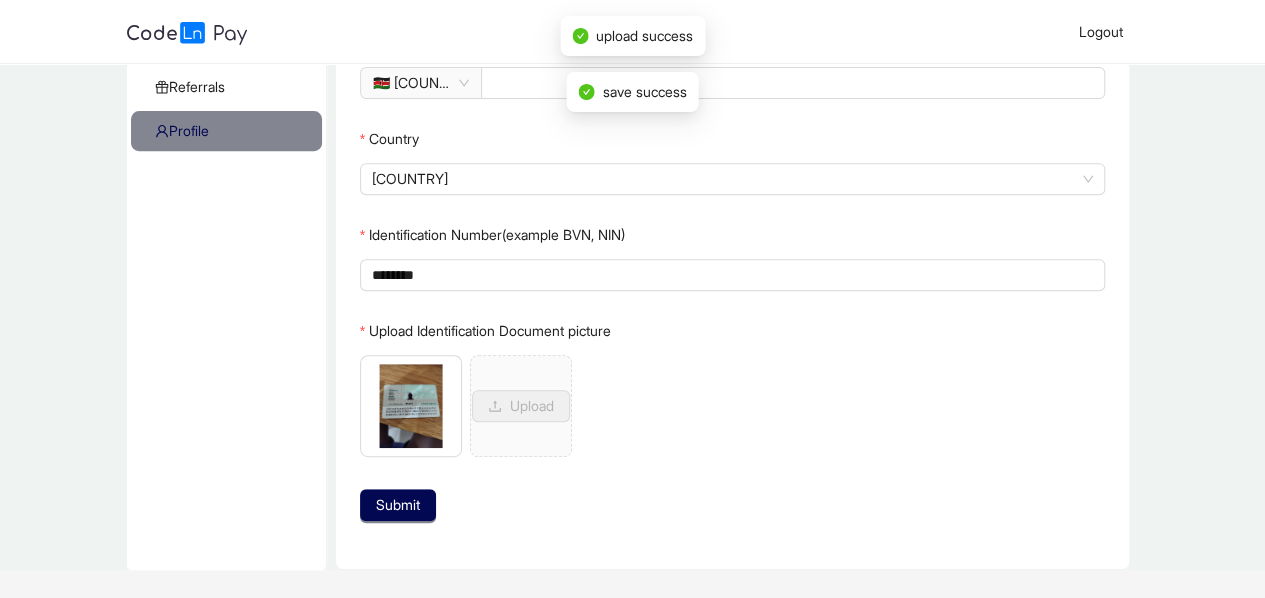 scroll, scrollTop: 403, scrollLeft: 0, axis: vertical 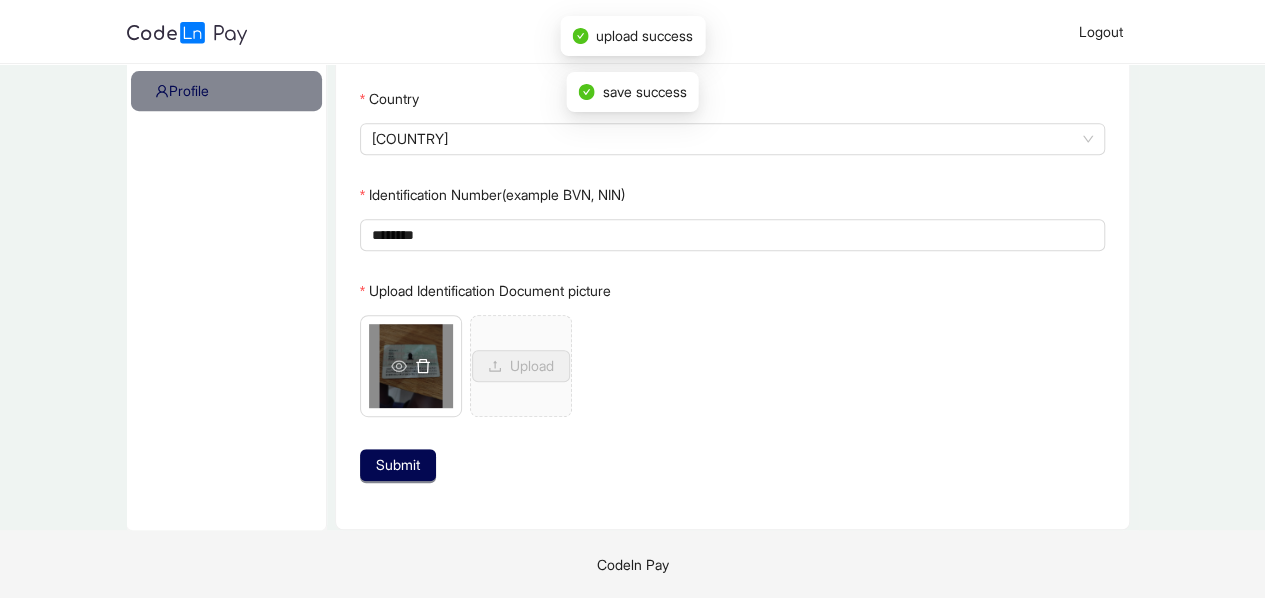 click 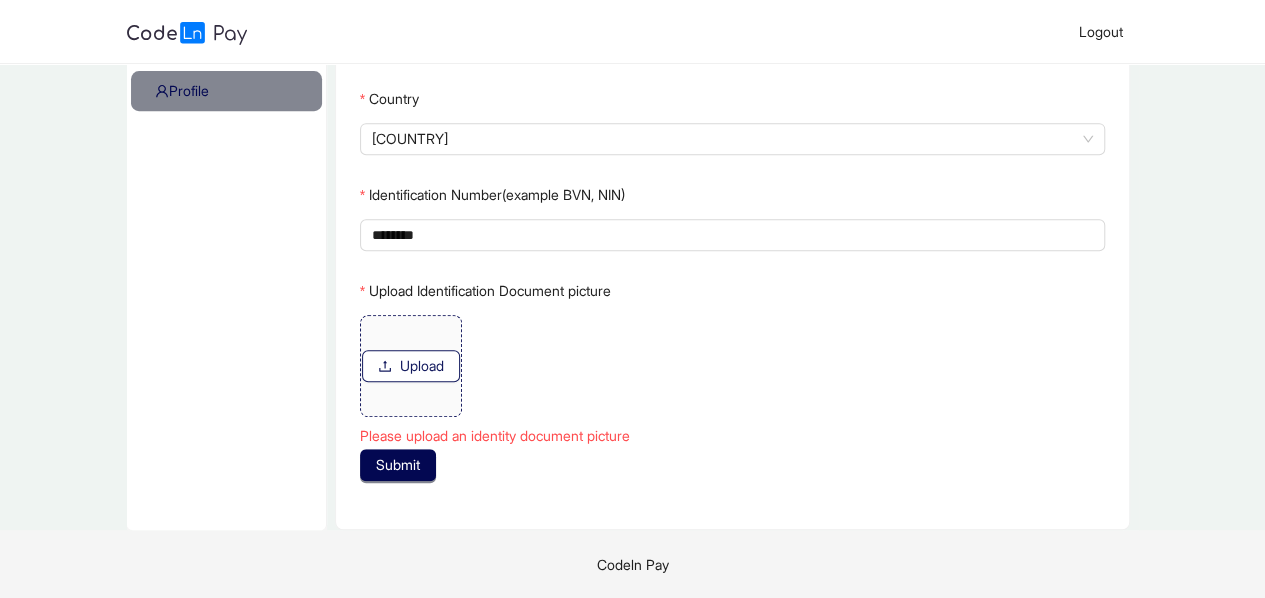 click on "Upload" 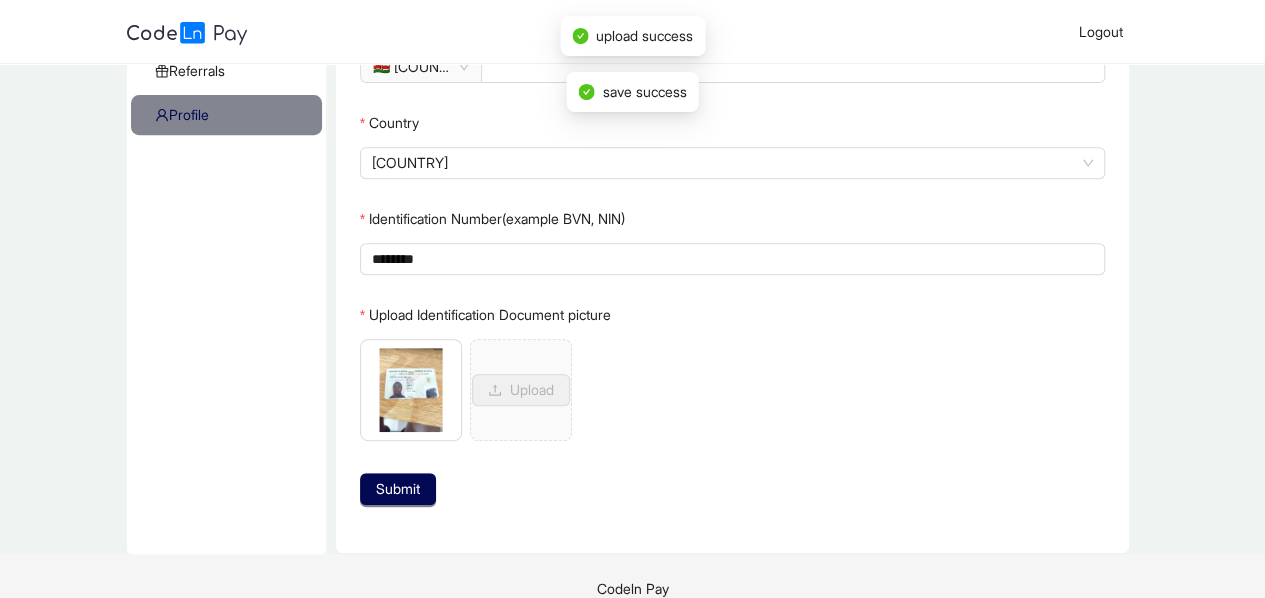 scroll, scrollTop: 403, scrollLeft: 0, axis: vertical 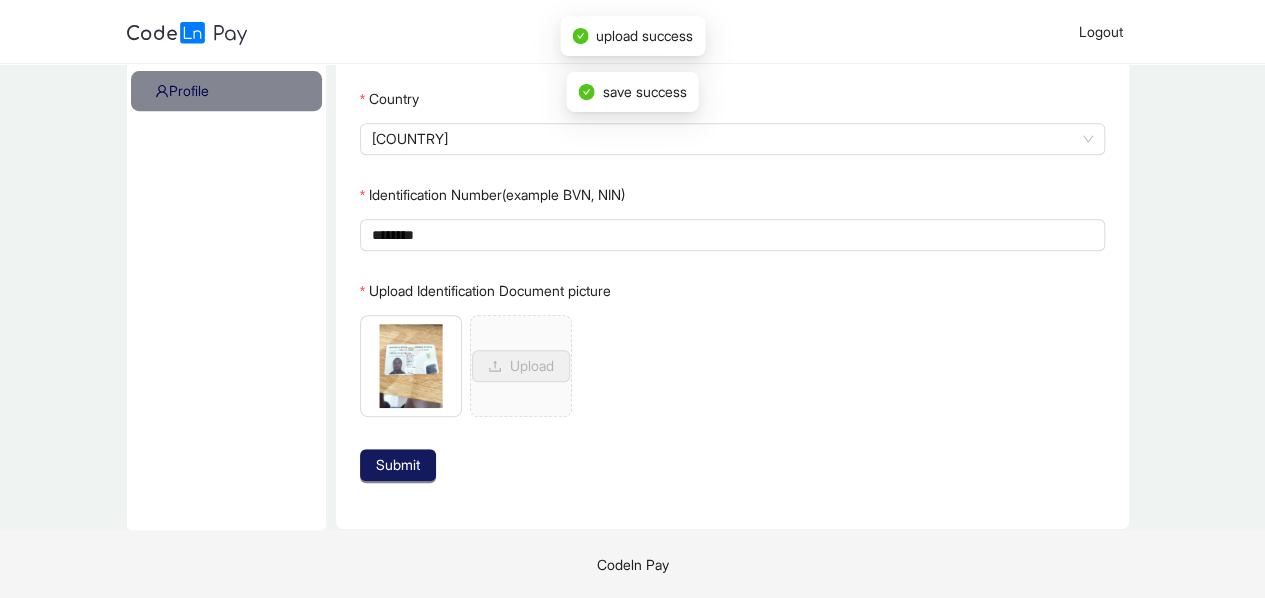 click on "Submit" 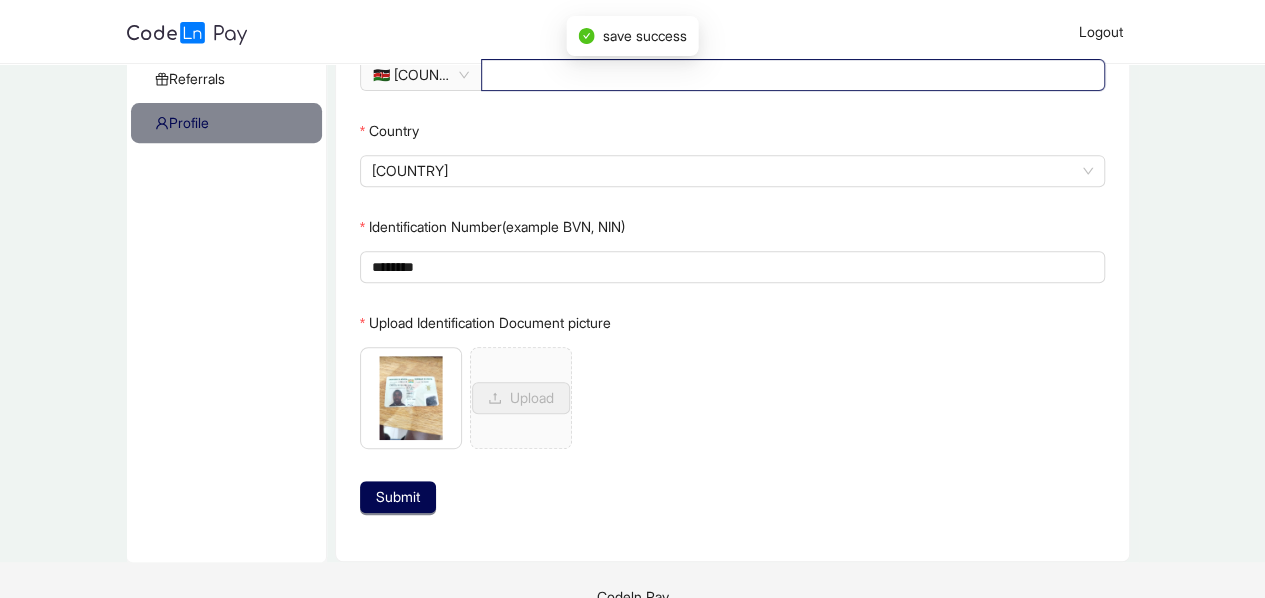 scroll, scrollTop: 403, scrollLeft: 0, axis: vertical 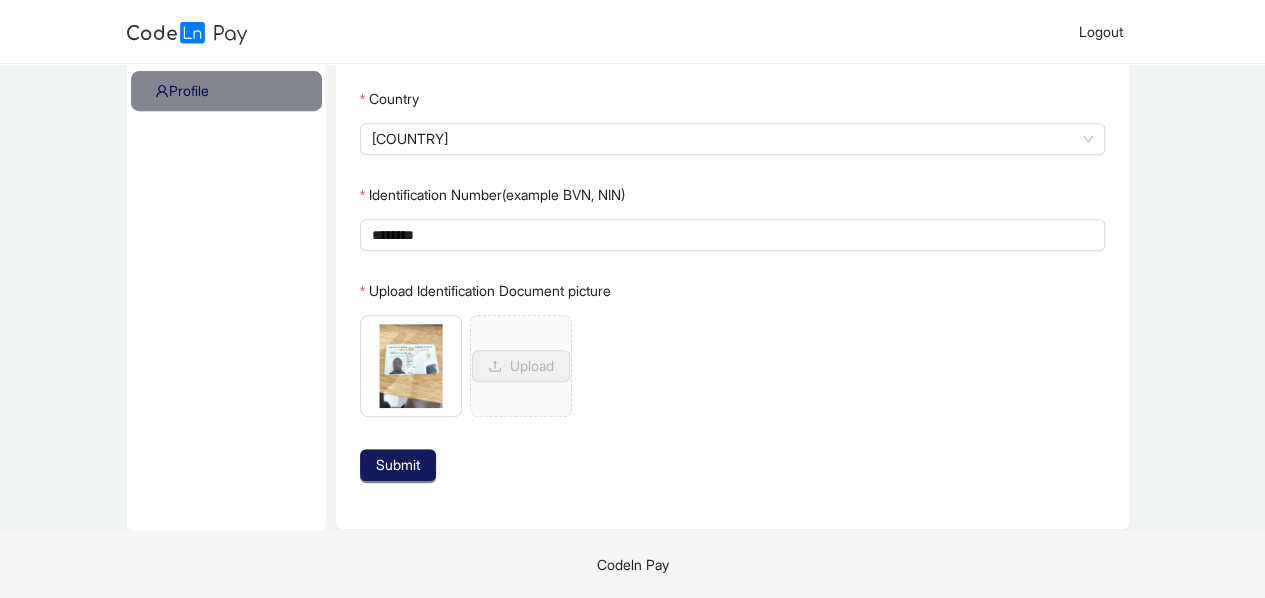 click on "Submit" 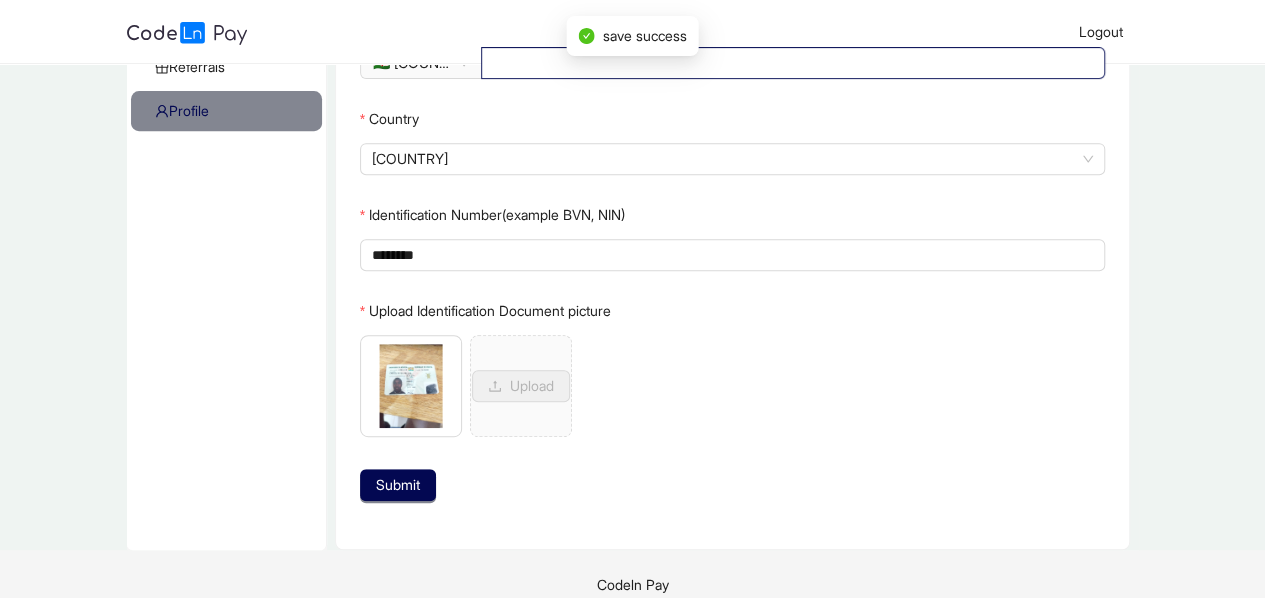 scroll, scrollTop: 403, scrollLeft: 0, axis: vertical 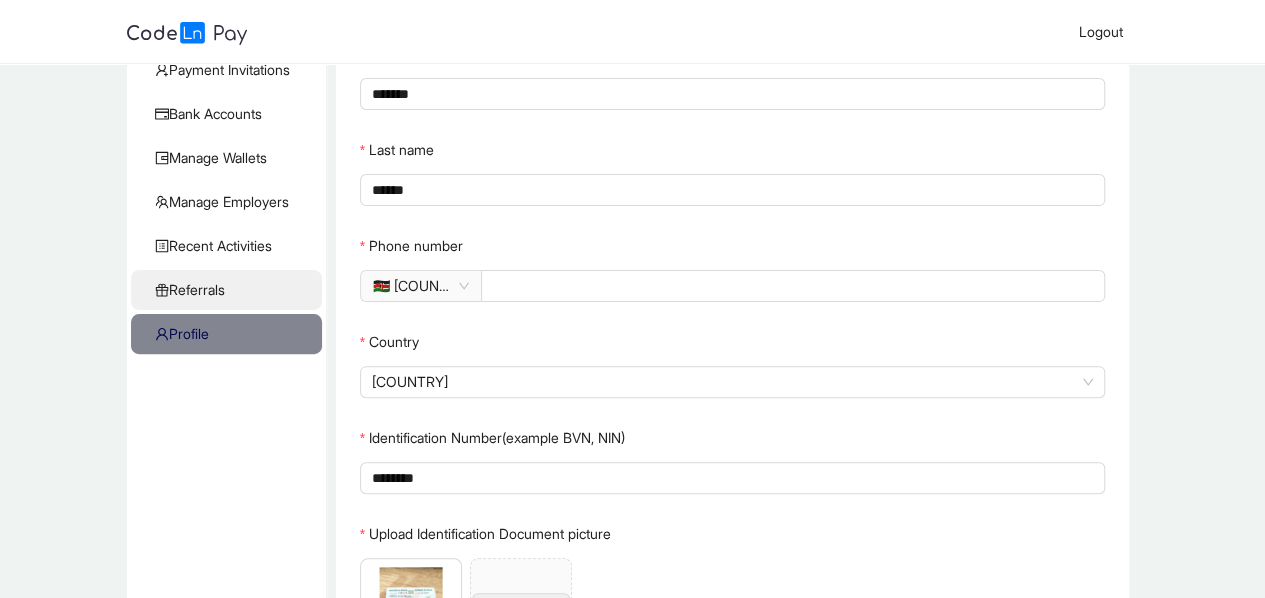 click on "Referrals" 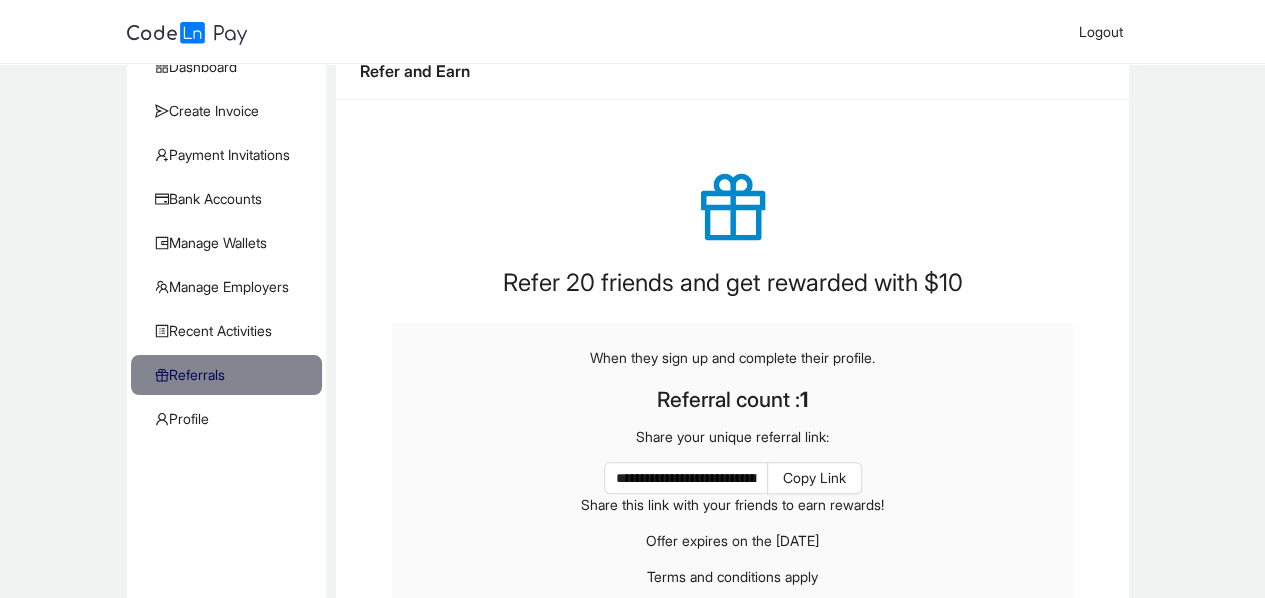 scroll, scrollTop: 0, scrollLeft: 0, axis: both 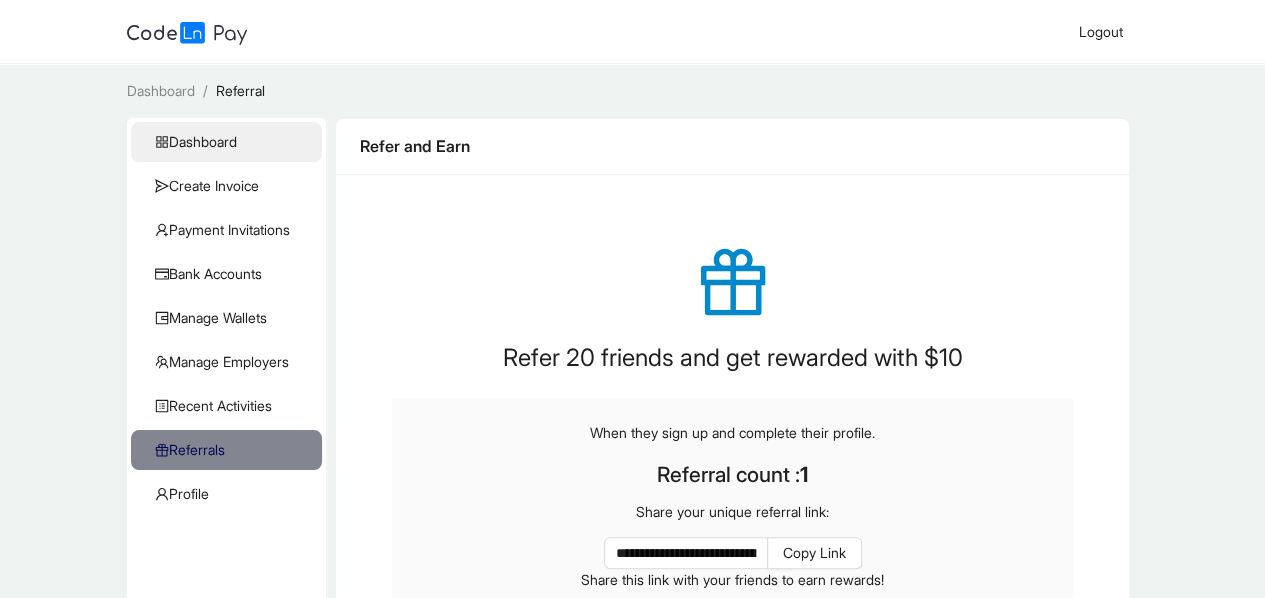click on "Dashboard" 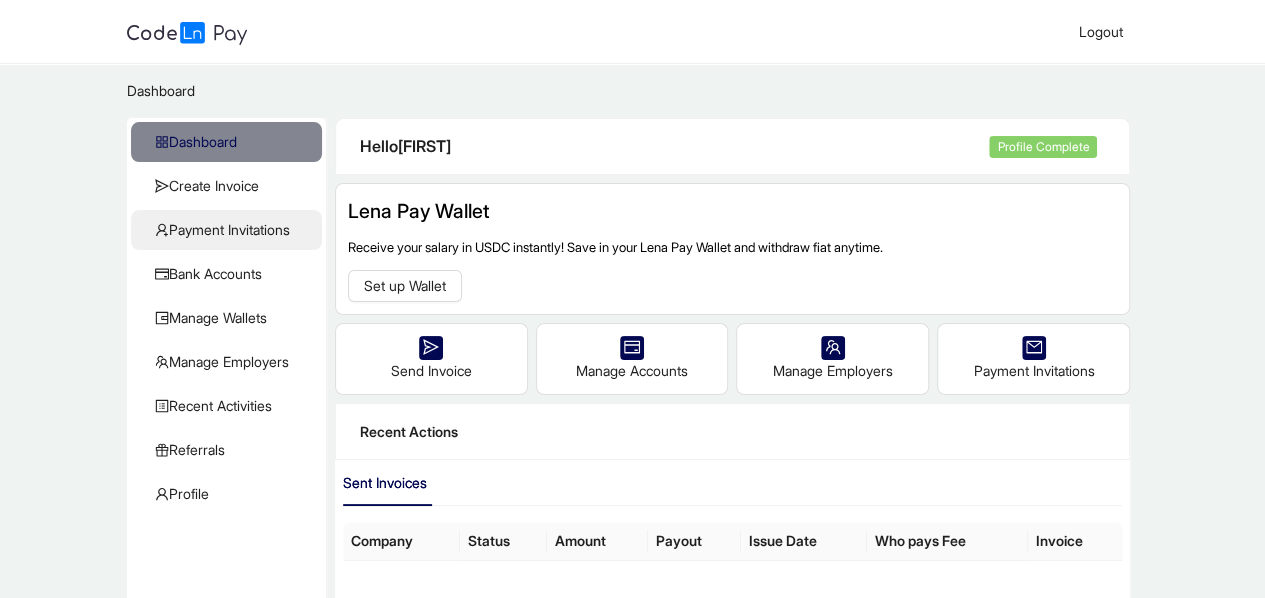 click on "Payment Invitations" 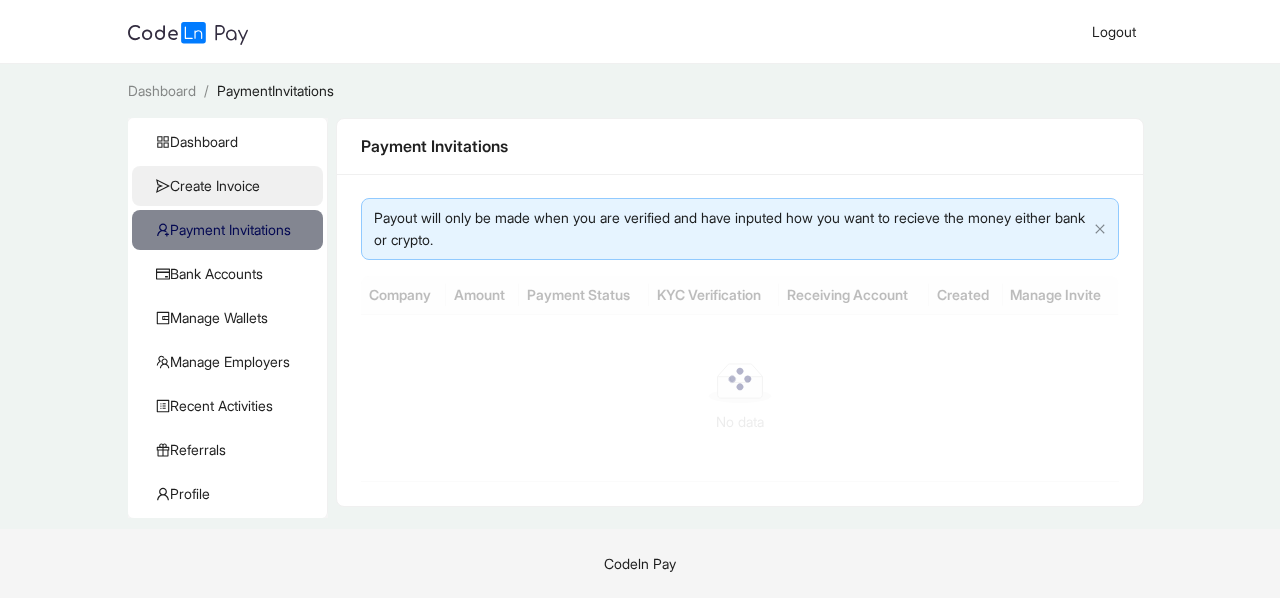 click on "Create Invoice" 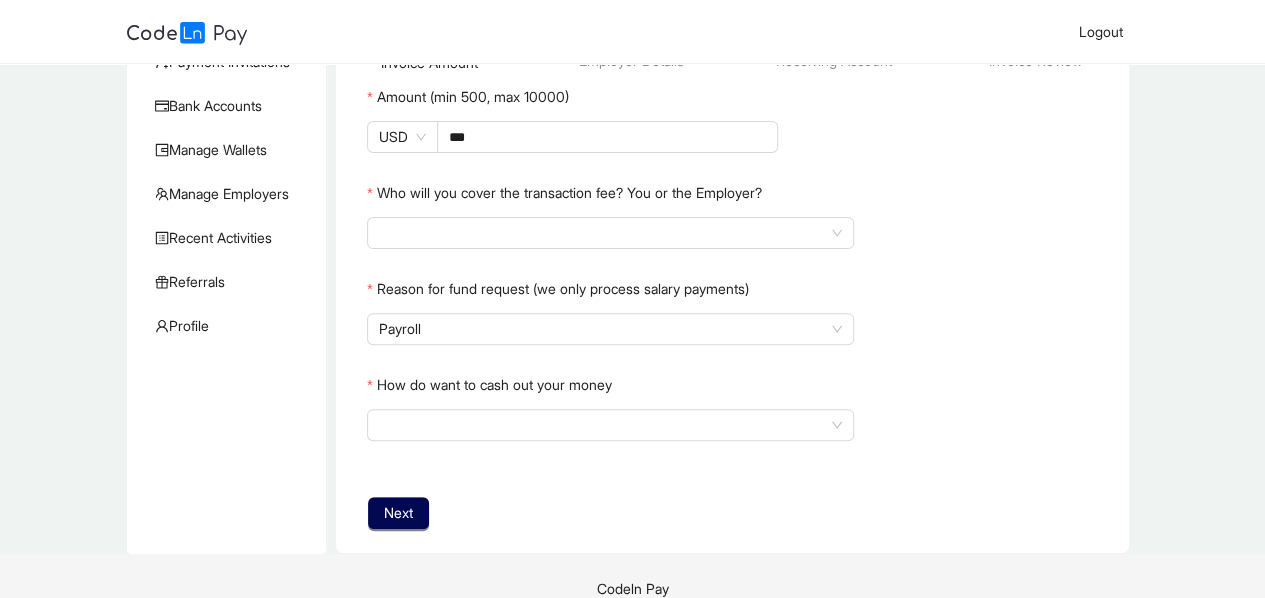 scroll, scrollTop: 192, scrollLeft: 0, axis: vertical 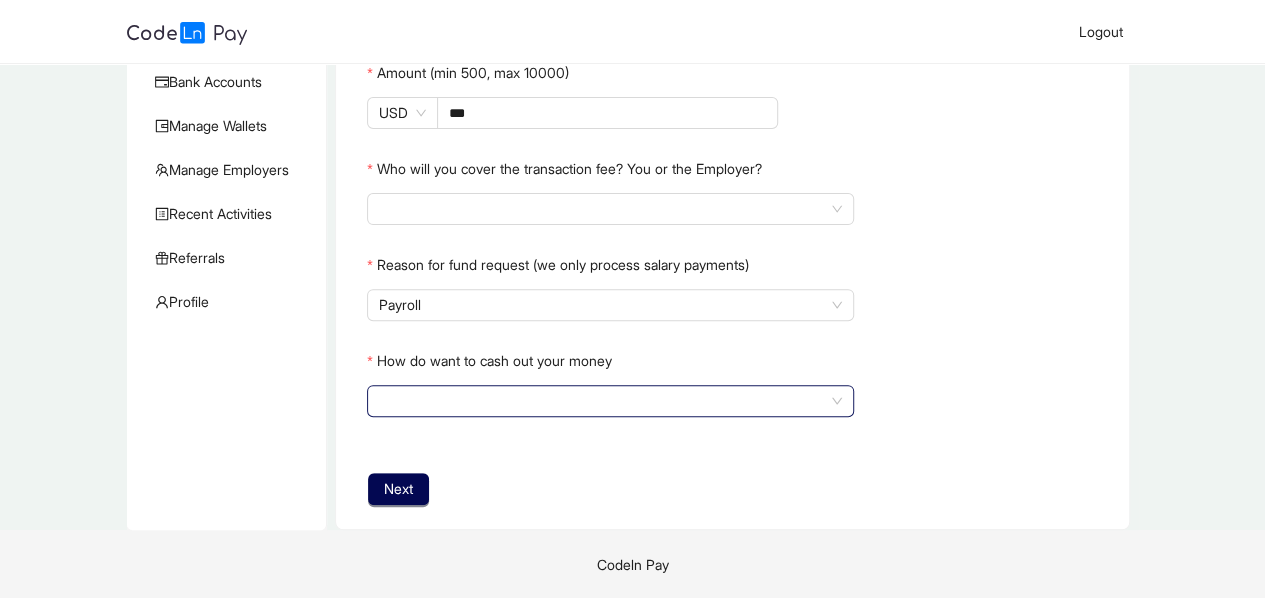 click on "How do want to cash out your money" at bounding box center [610, 401] 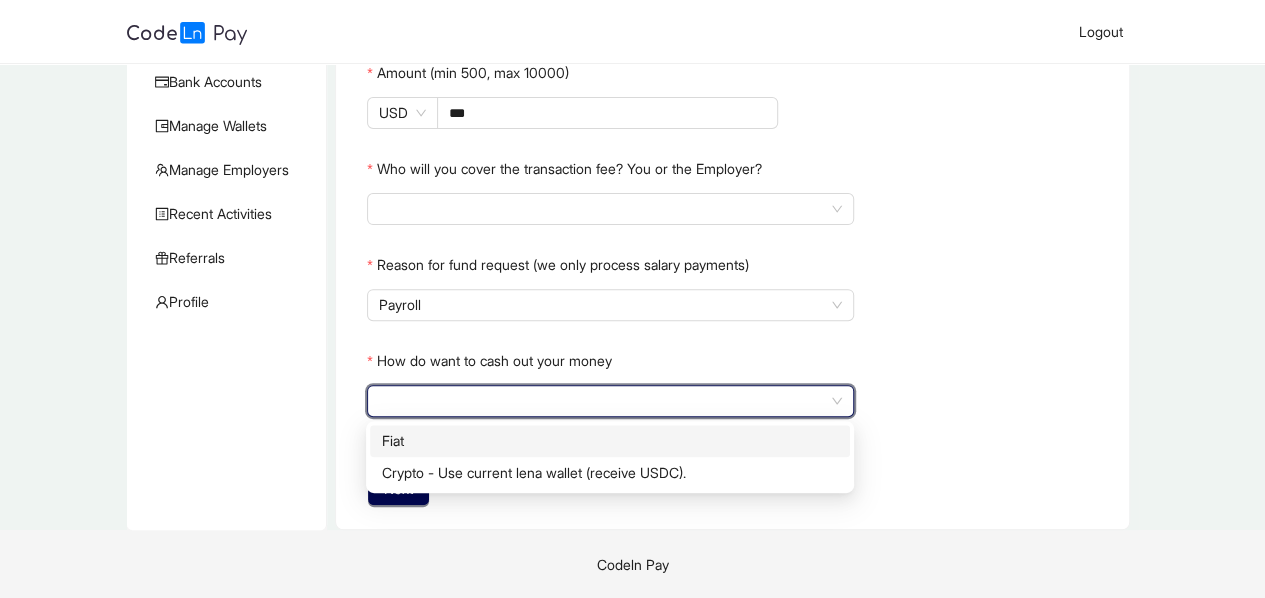 click on "How do want to cash out your money" at bounding box center [610, 401] 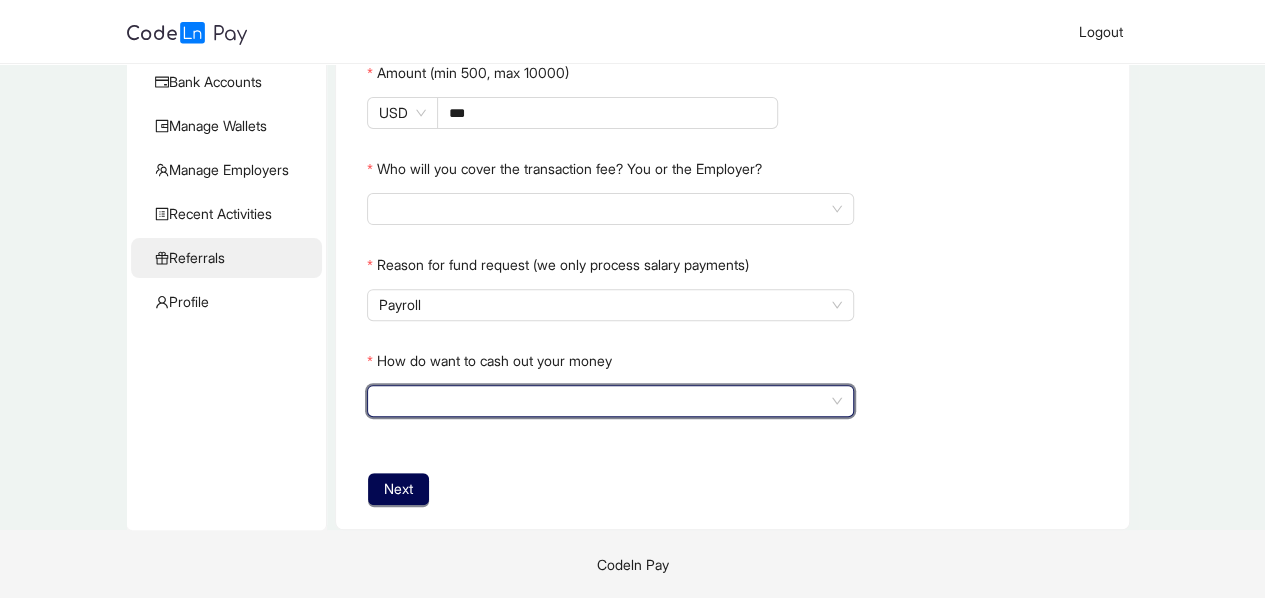 click on "Referrals" 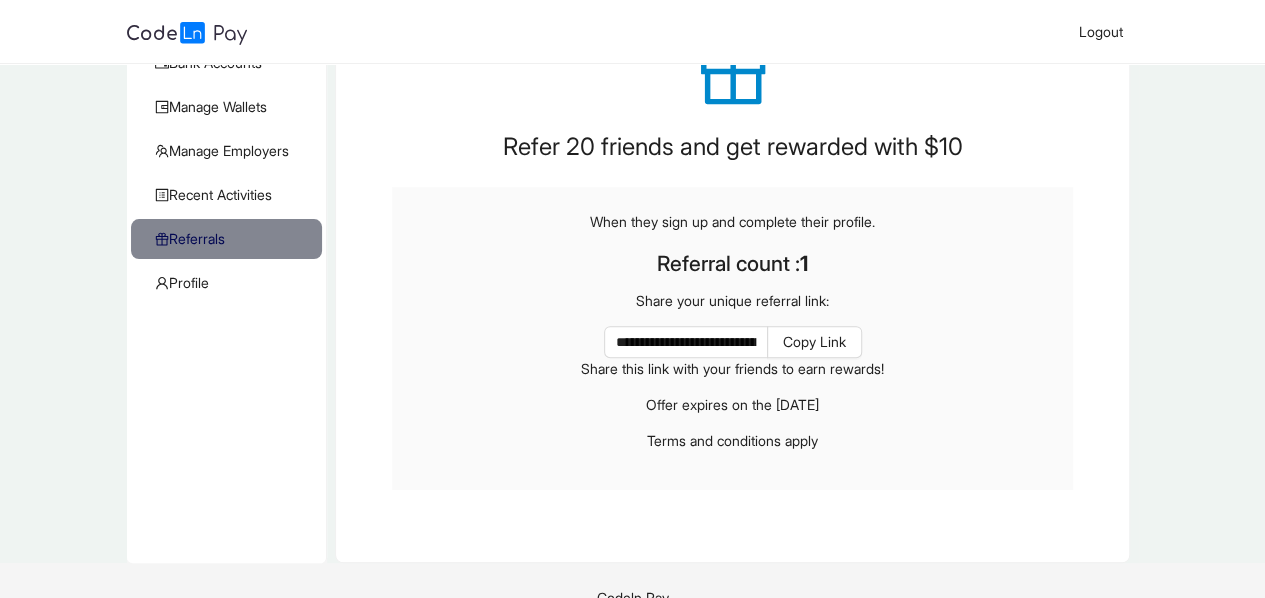 scroll, scrollTop: 244, scrollLeft: 0, axis: vertical 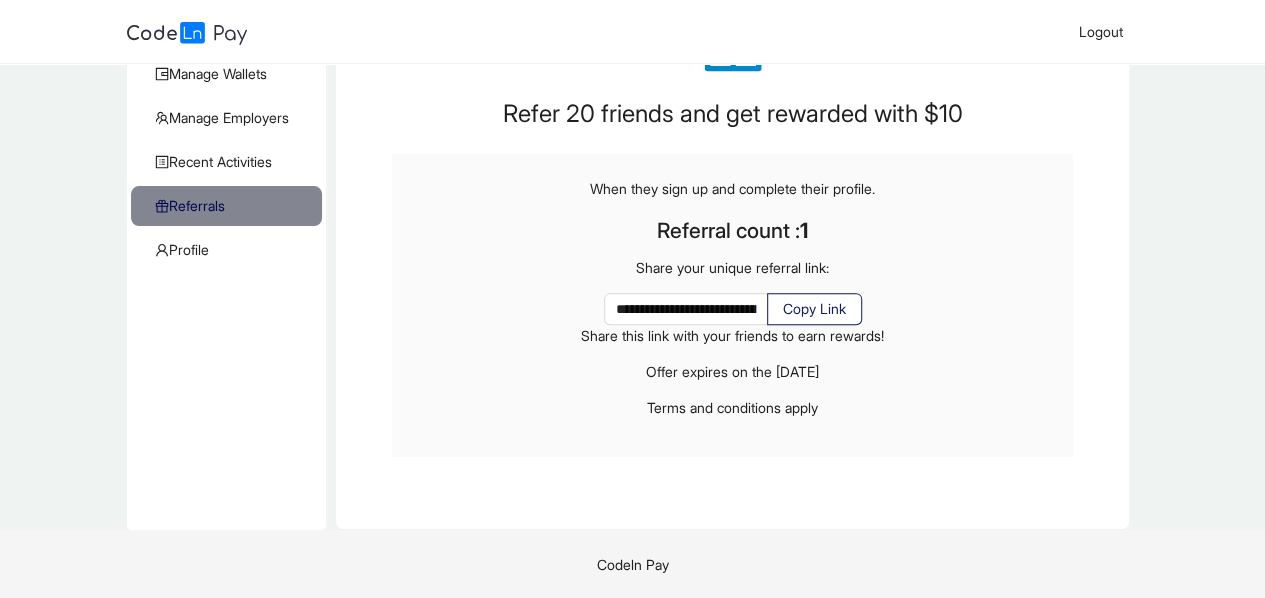 click on "Copy Link" 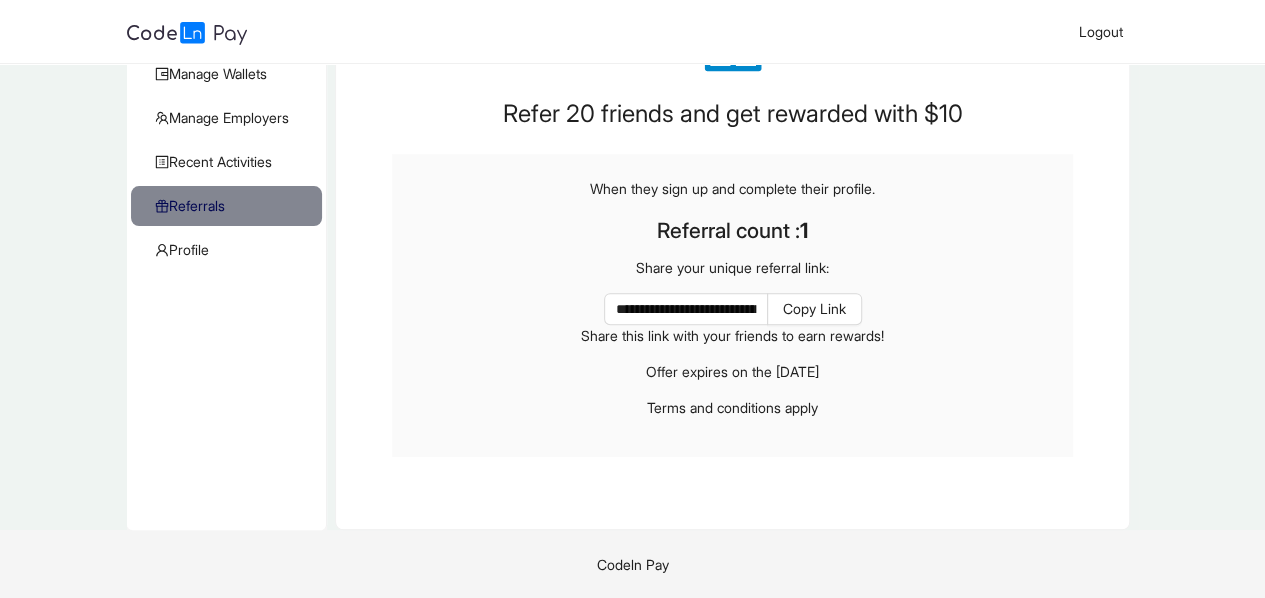 click on "Offer expires on the [DATE] Terms and conditions apply" at bounding box center [733, 317] 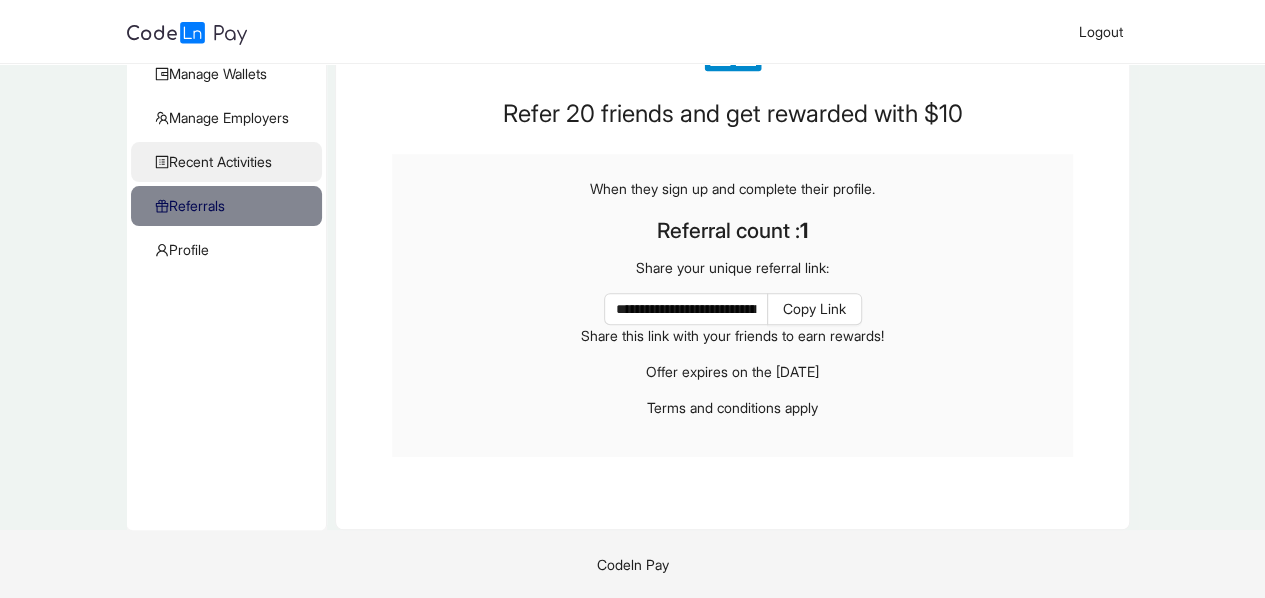 click on "Recent Activities" 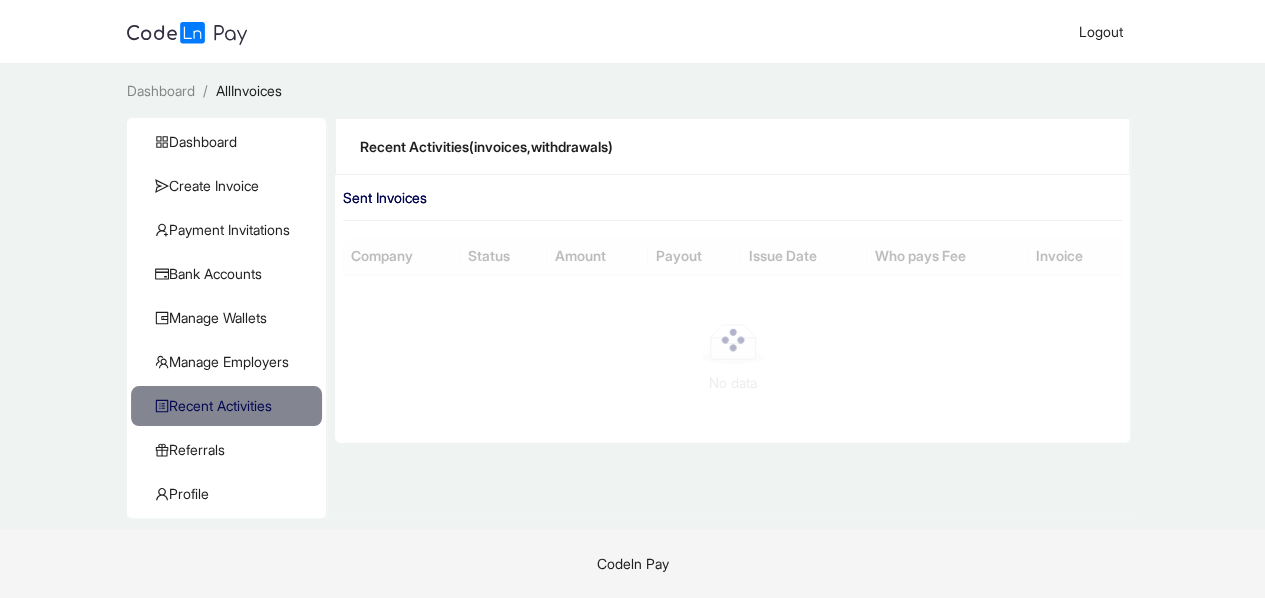 scroll, scrollTop: 0, scrollLeft: 0, axis: both 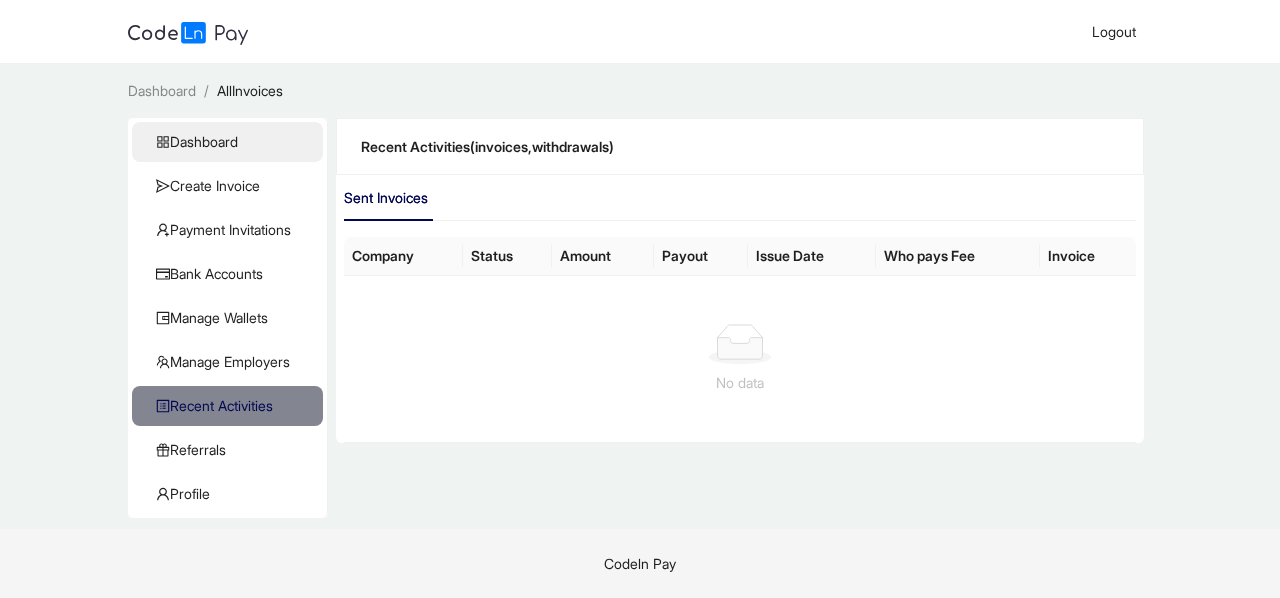 click on "Dashboard" 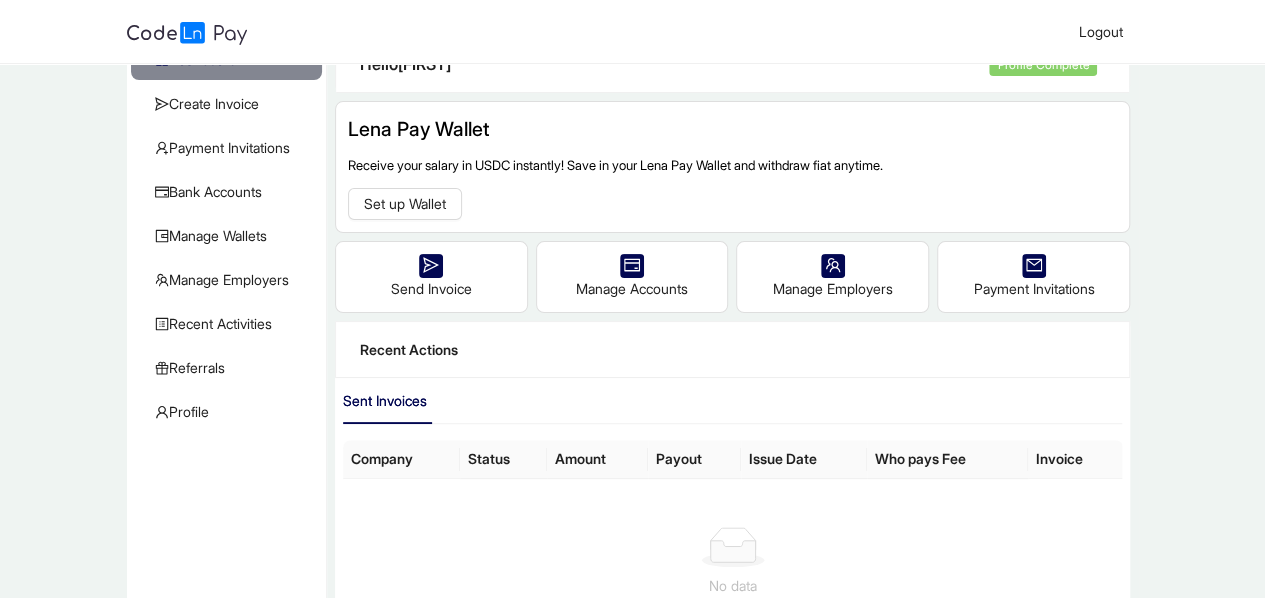 scroll, scrollTop: 83, scrollLeft: 0, axis: vertical 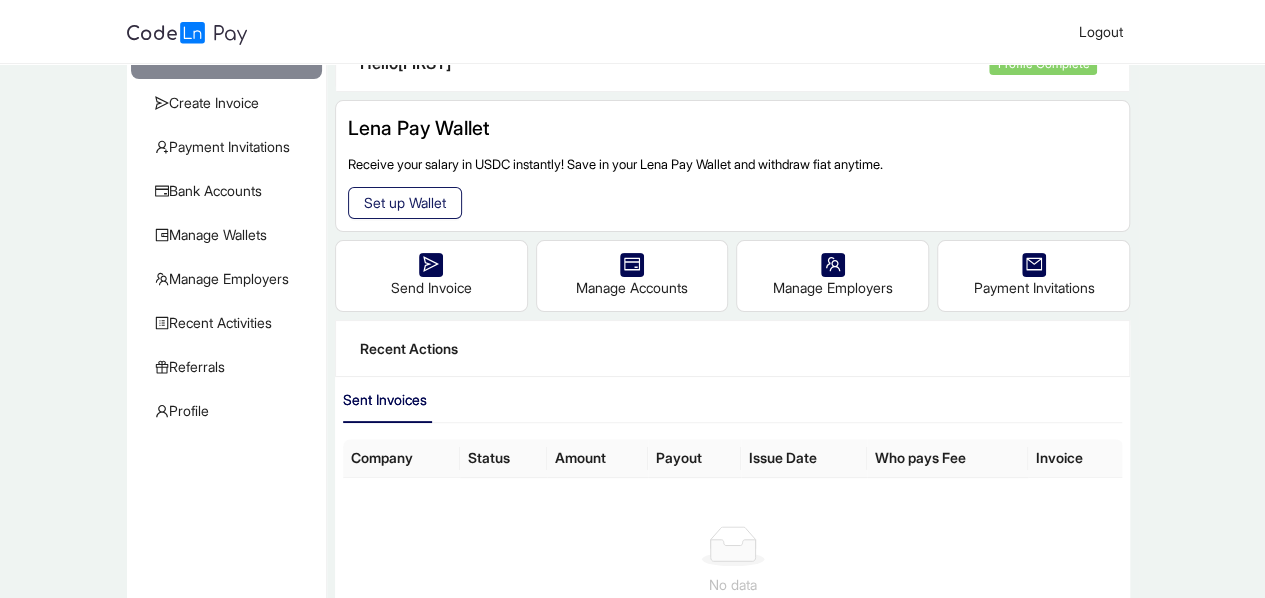 click on "Set up Wallet" 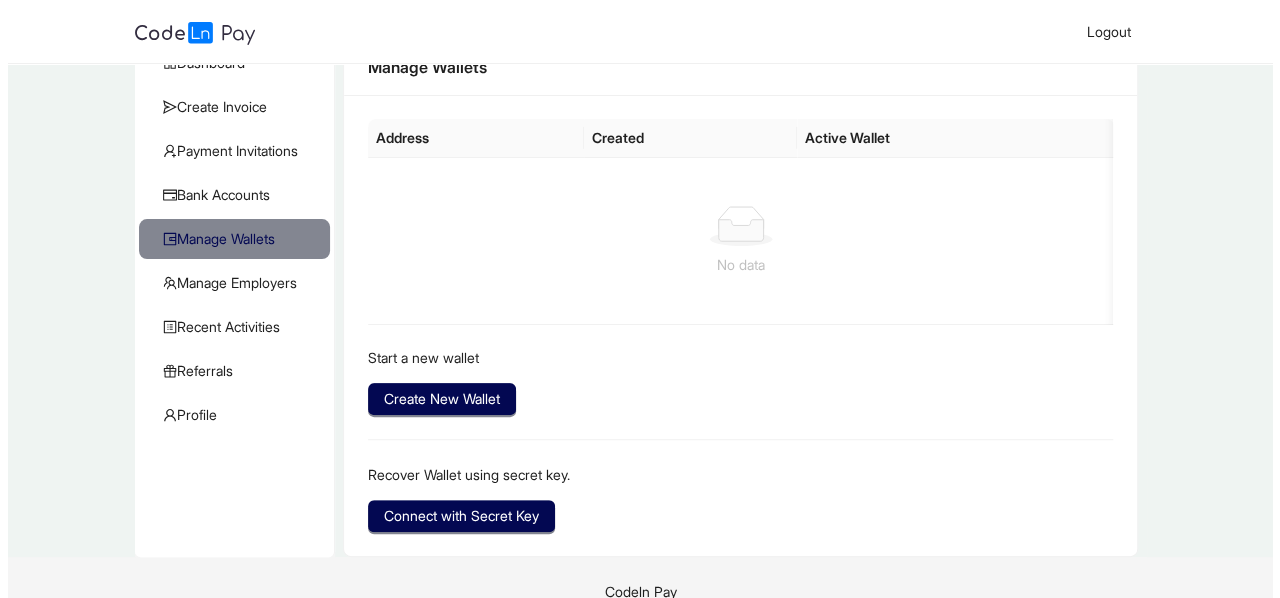 scroll, scrollTop: 105, scrollLeft: 0, axis: vertical 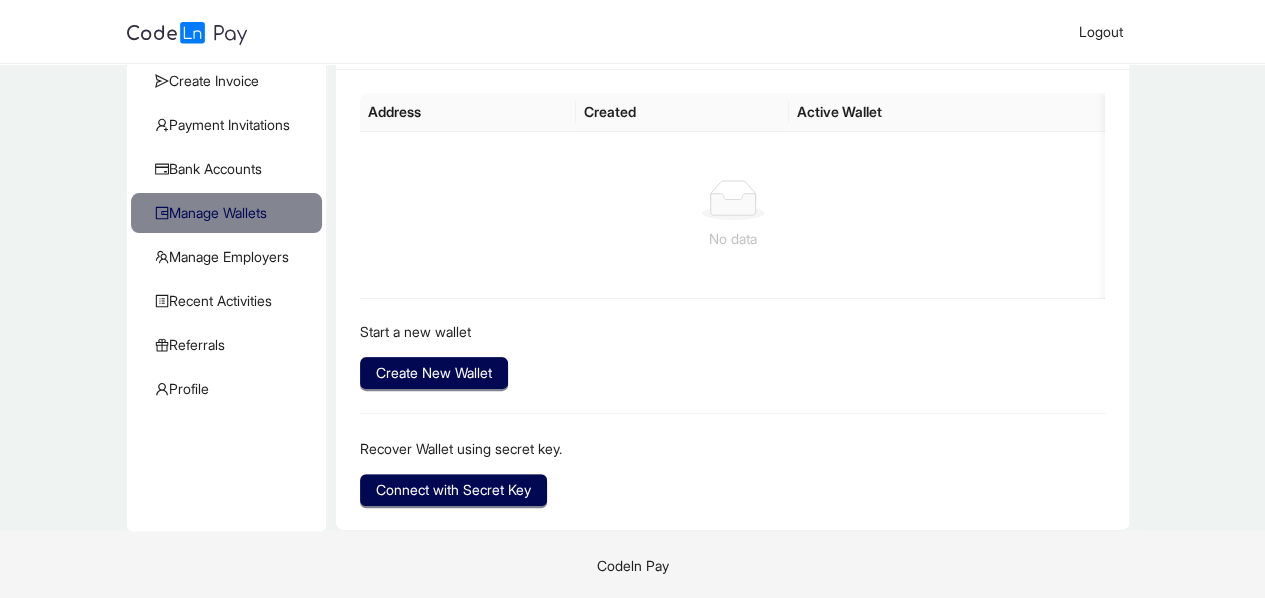 click on "Start a new wallet Create New Wallet" 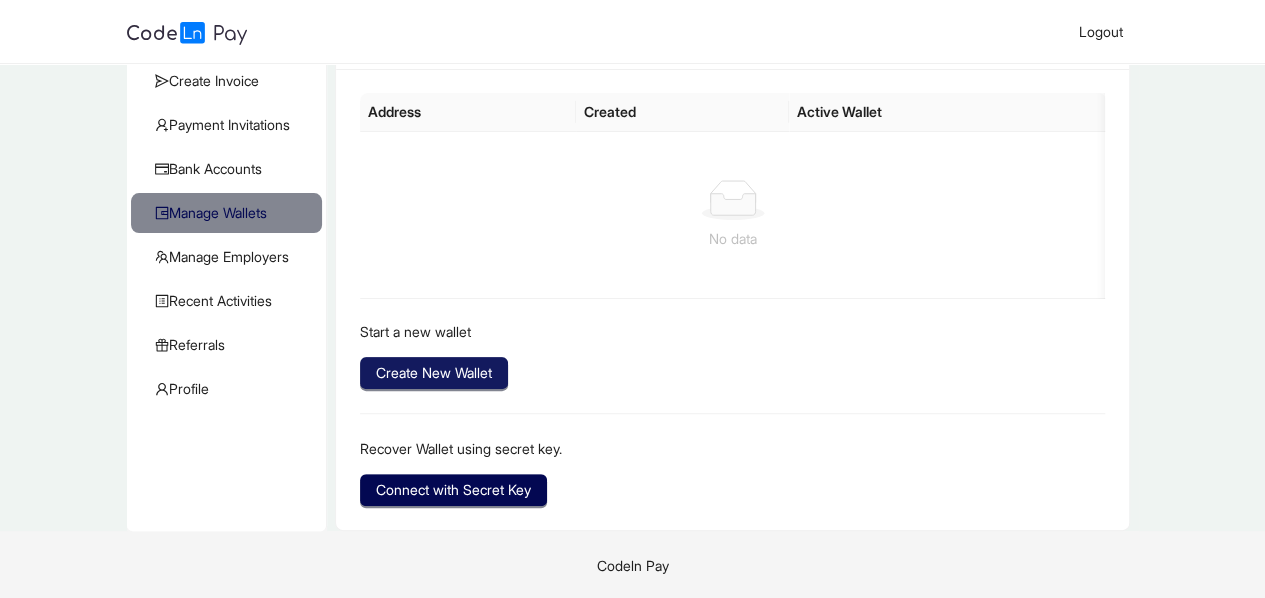 click on "Create New Wallet" 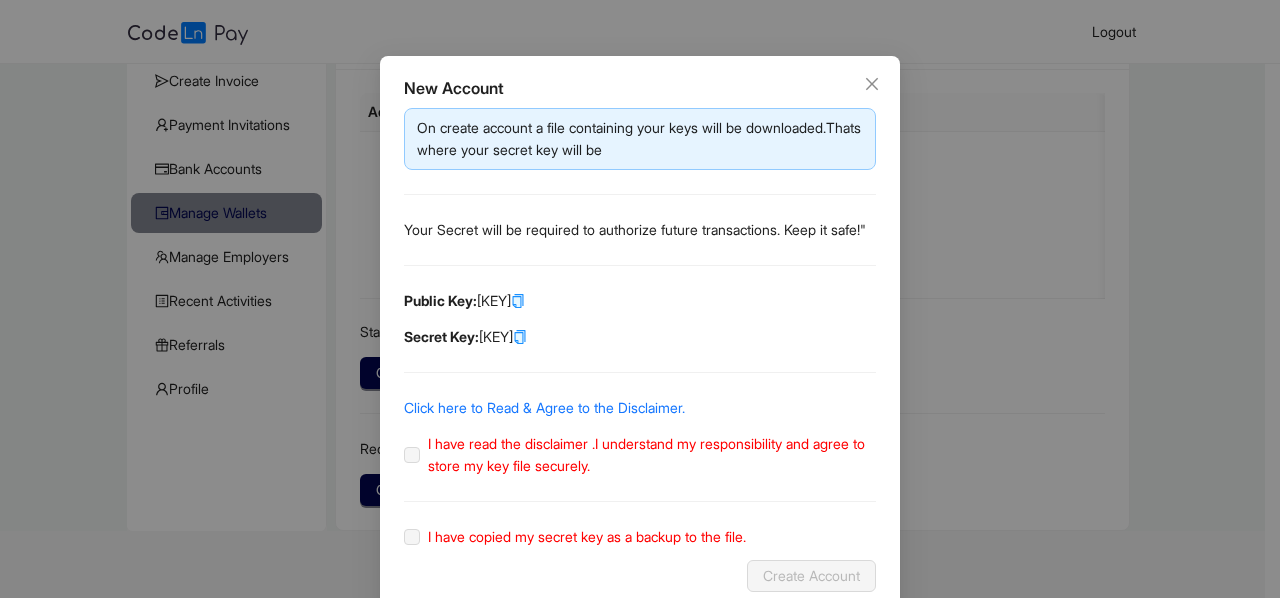 scroll, scrollTop: 102, scrollLeft: 0, axis: vertical 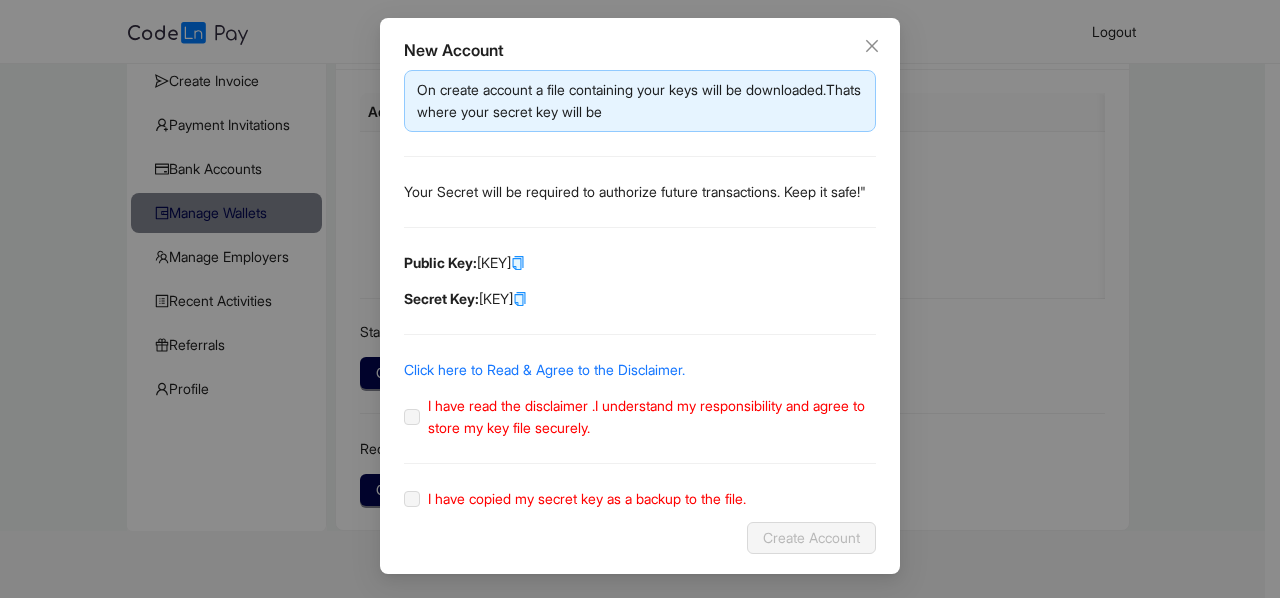 click 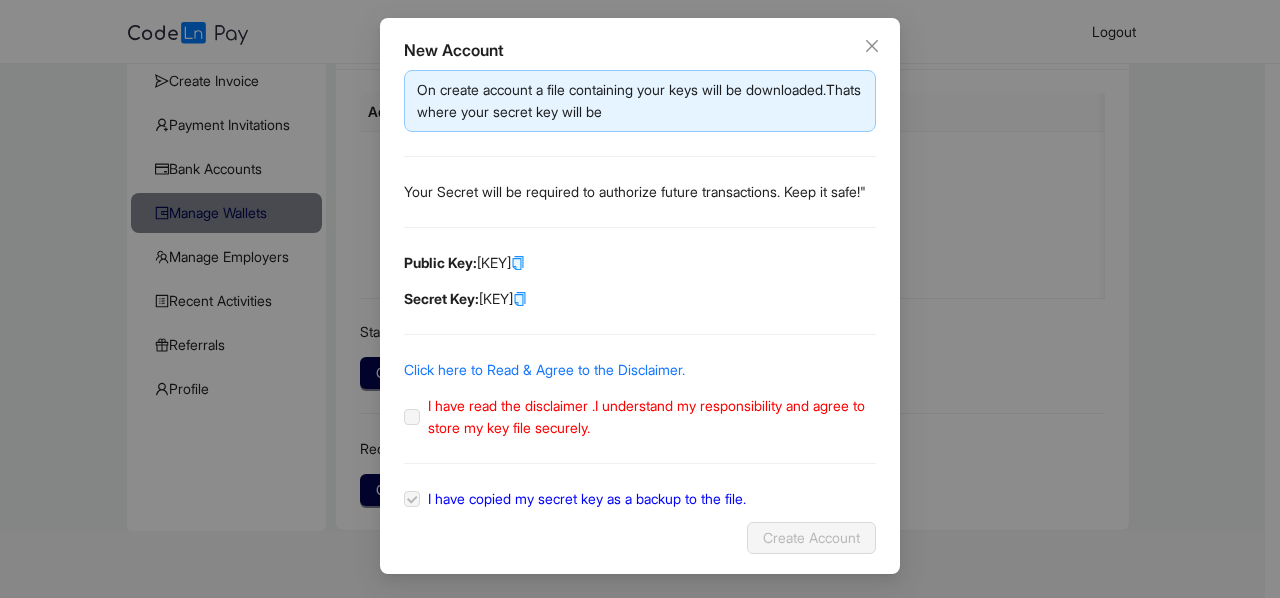 click on "I have read the disclaimer .I understand my responsibility and agree to store my key file securely." 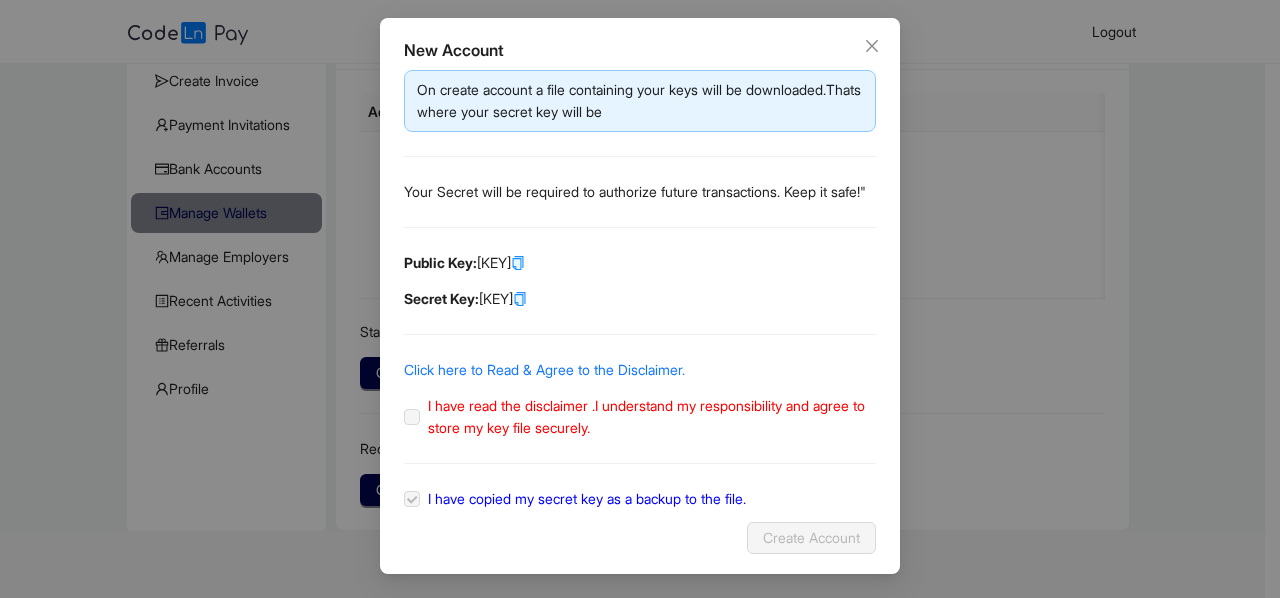 click on "I have read the disclaimer .I understand my responsibility and agree to store my key file securely." 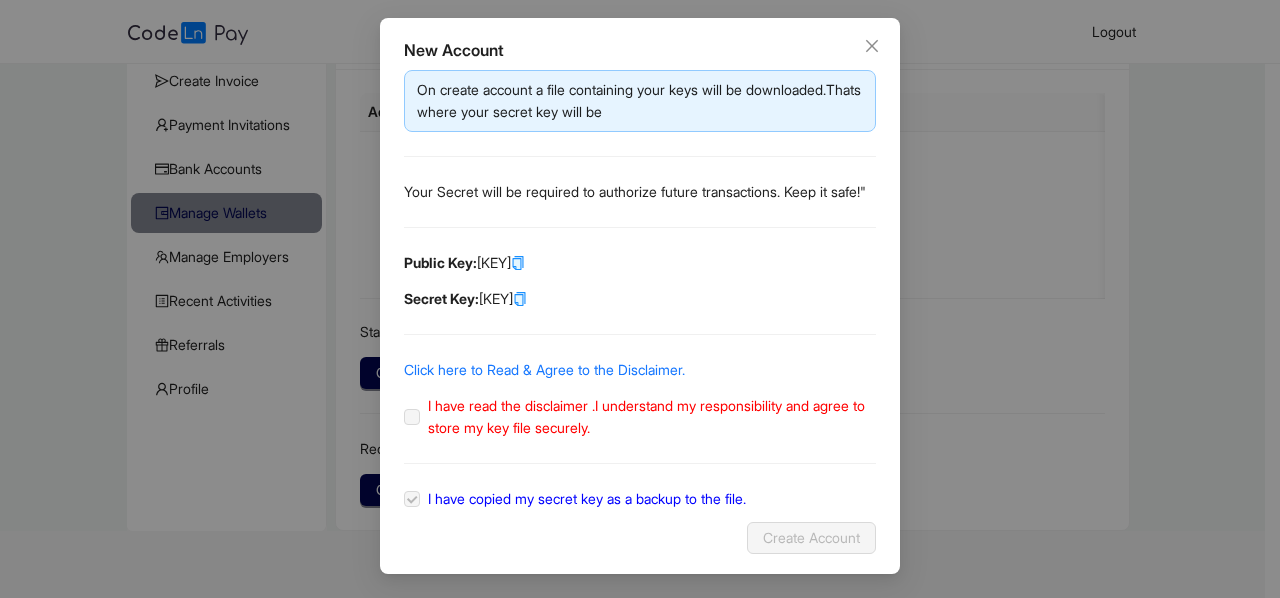 click on "I have read the disclaimer .I understand my responsibility and agree to store my key file securely." 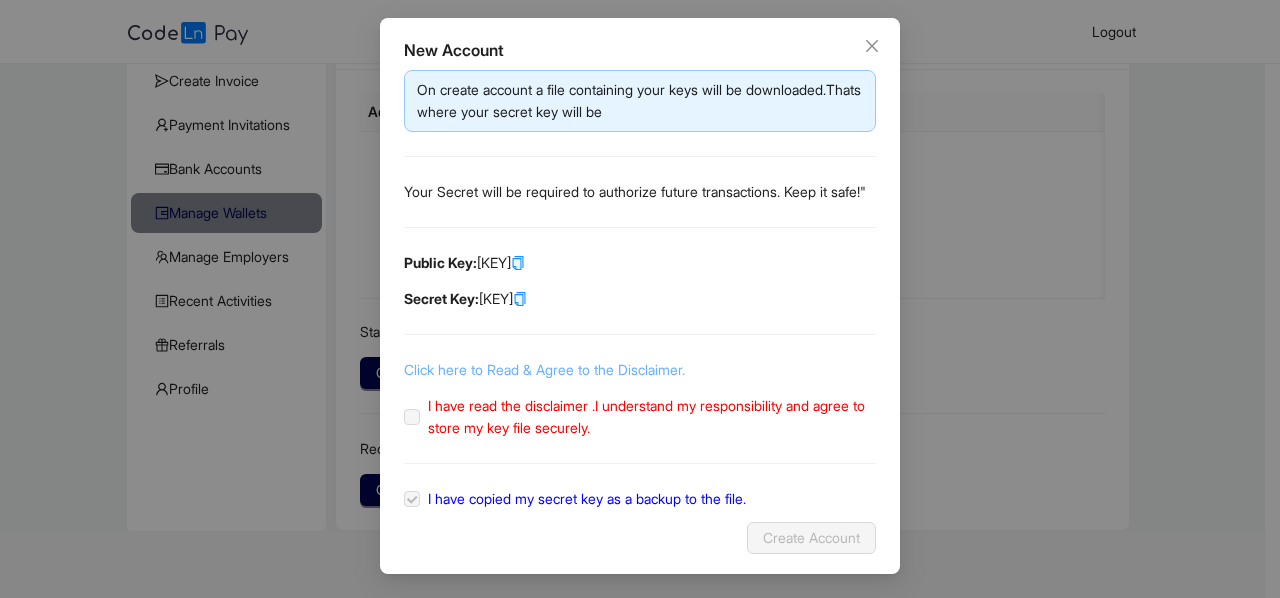 click on "Click here to Read & Agree to the Disclaimer." at bounding box center [544, 369] 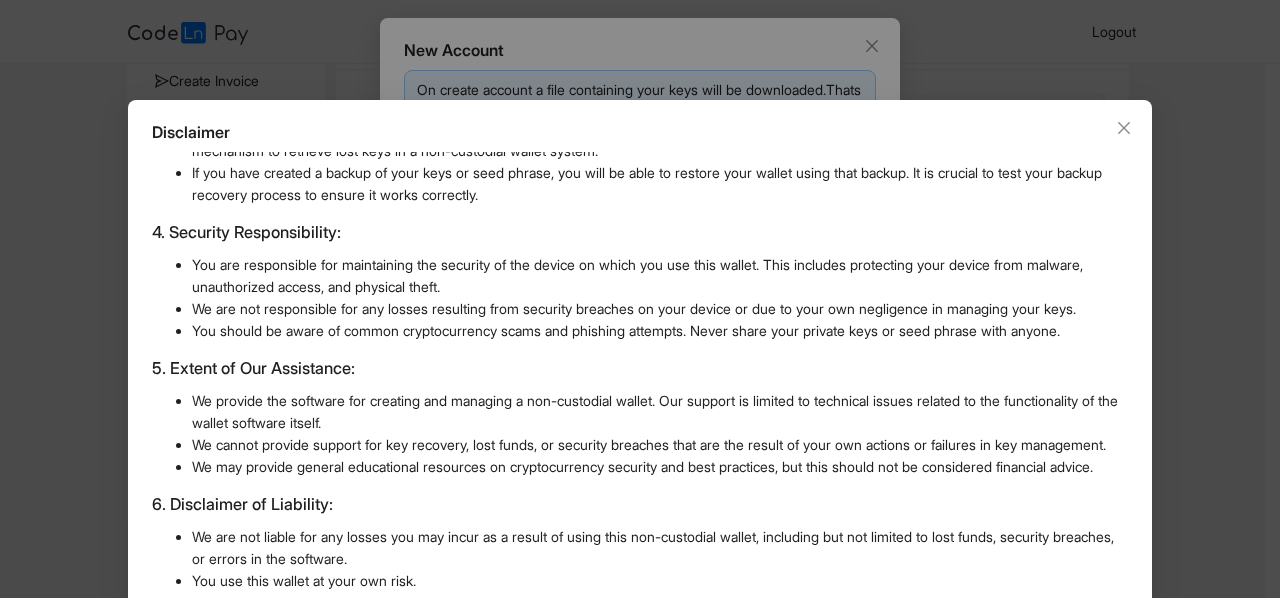 scroll, scrollTop: 468, scrollLeft: 0, axis: vertical 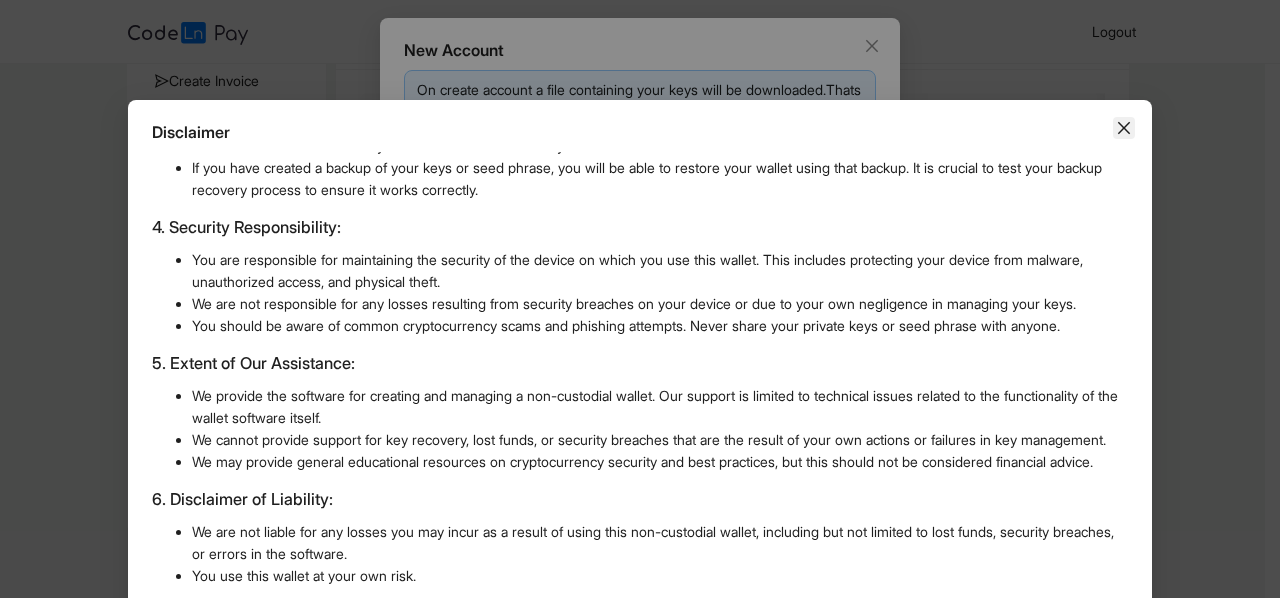 click 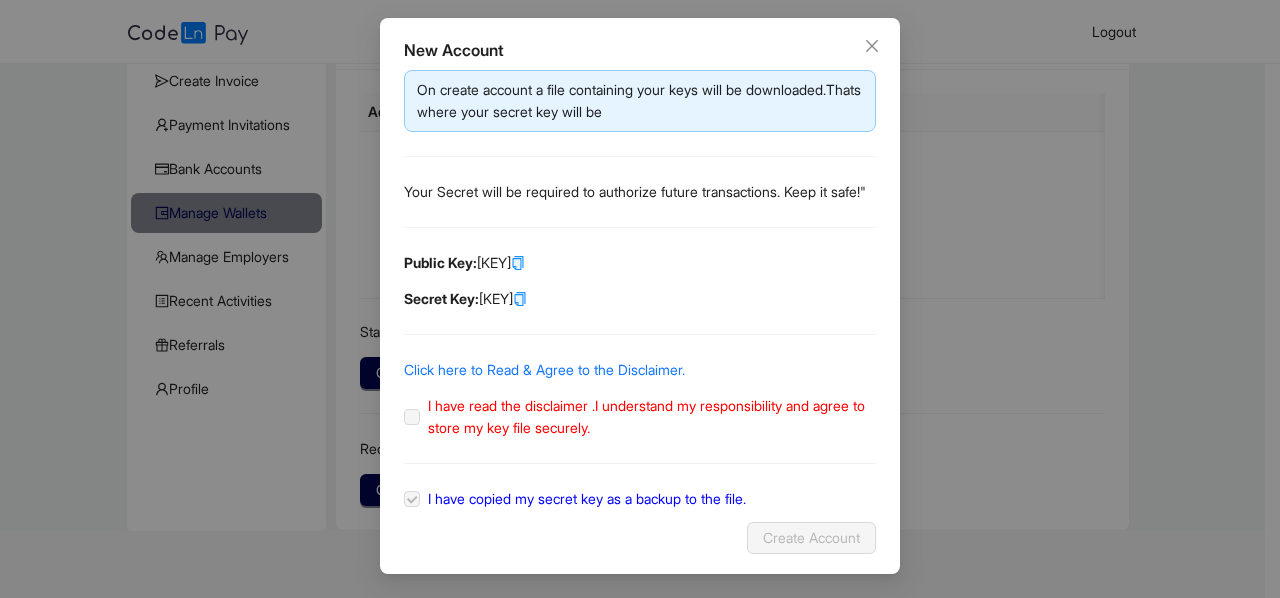 click on "I have copied my secret key as a backup to the file." 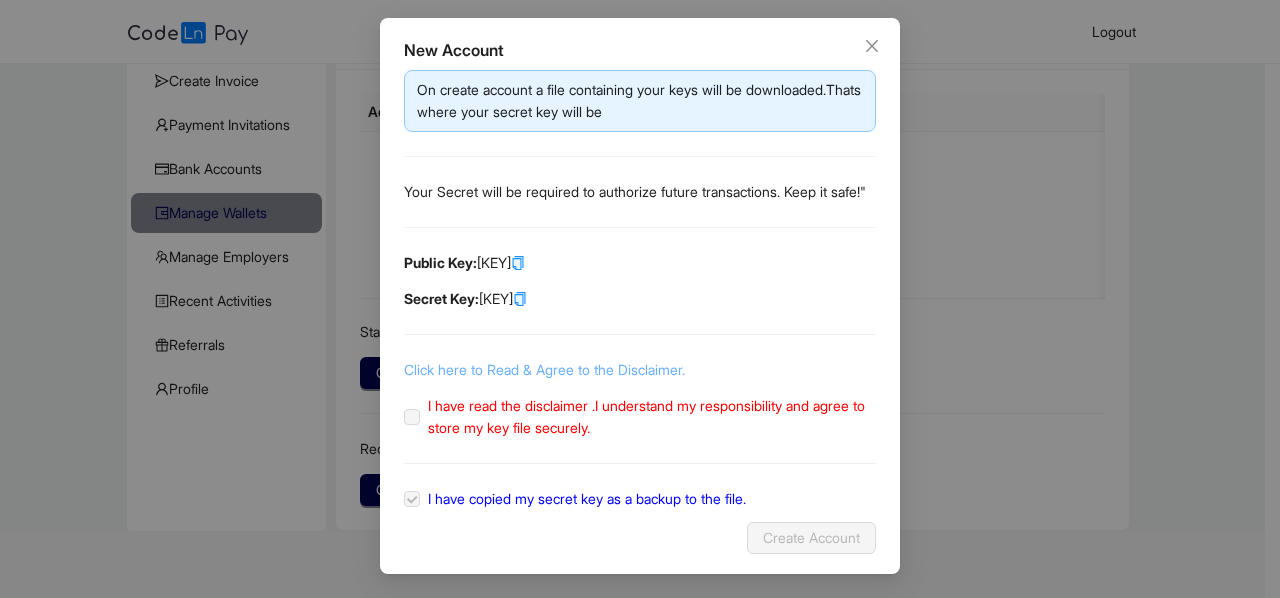 click on "Click here to Read & Agree to the Disclaimer." at bounding box center [544, 369] 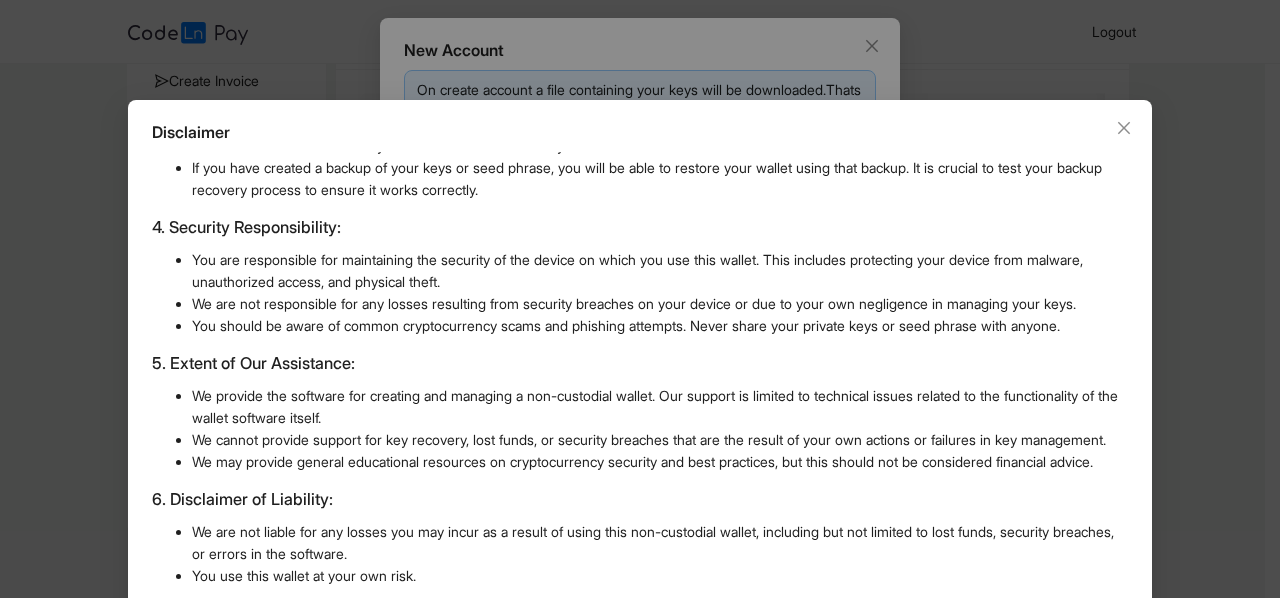 scroll, scrollTop: 574, scrollLeft: 0, axis: vertical 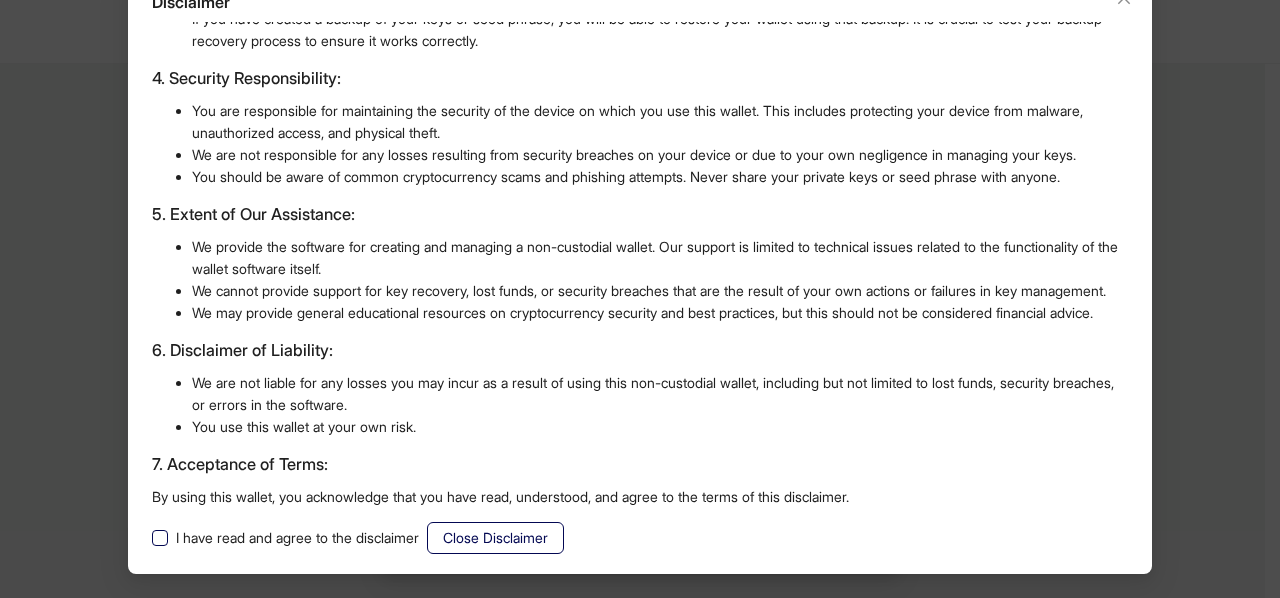 click on "I have read and agree to the disclaimer" at bounding box center (297, 538) 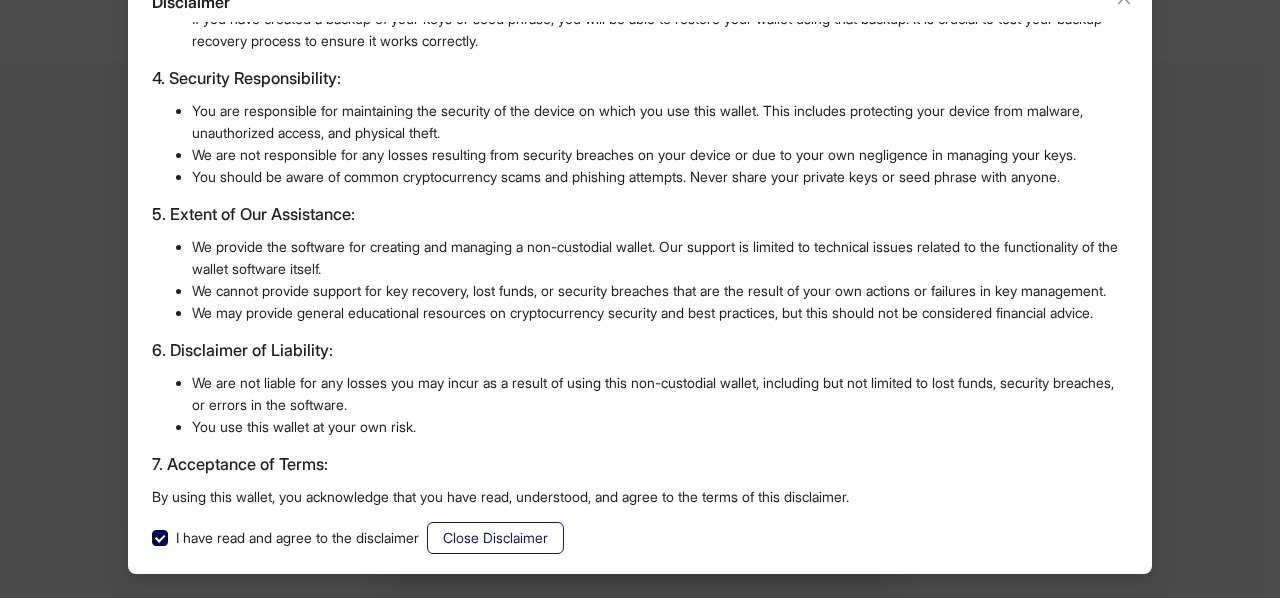 click on "Close Disclaimer" 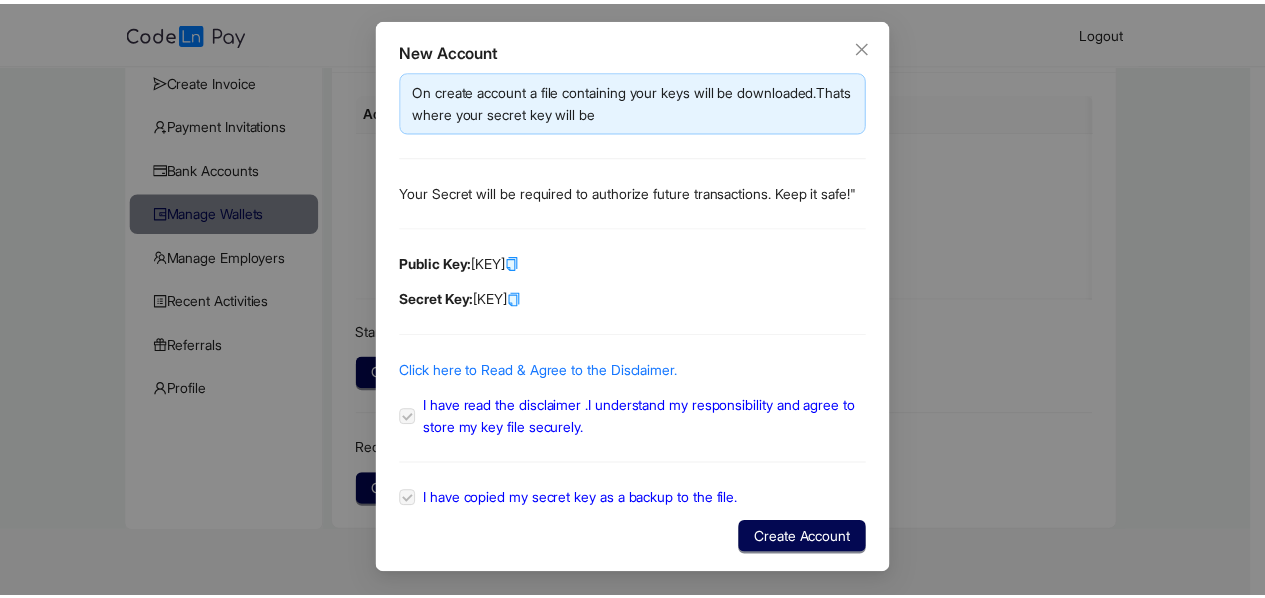 scroll, scrollTop: 30, scrollLeft: 0, axis: vertical 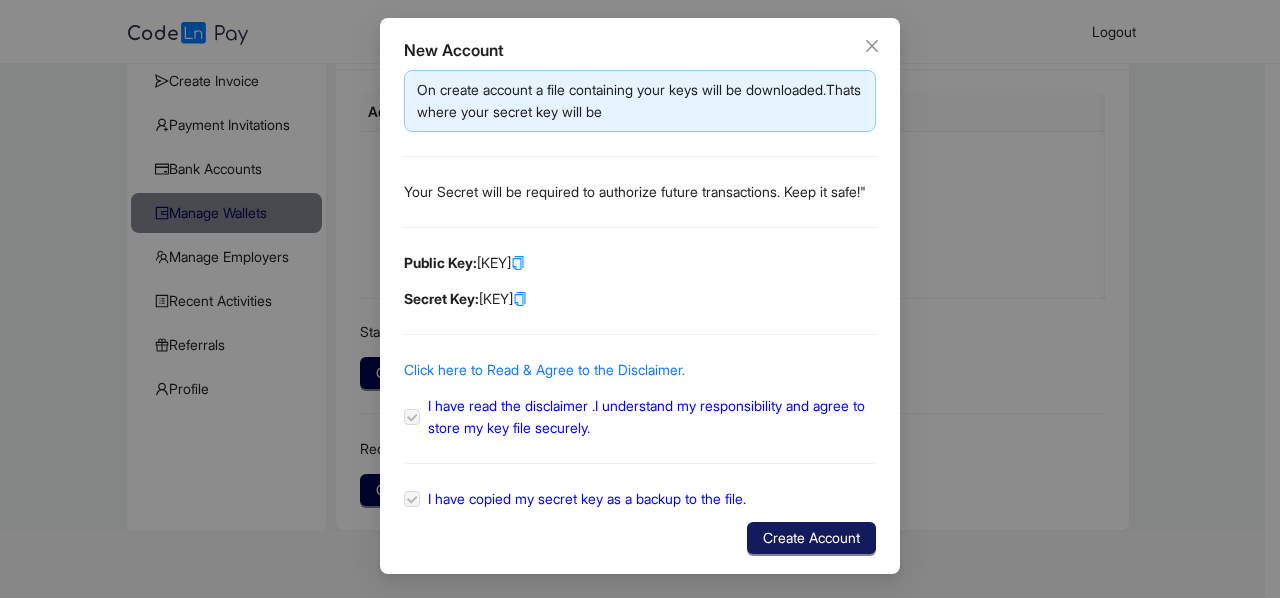 click on "Create Account" 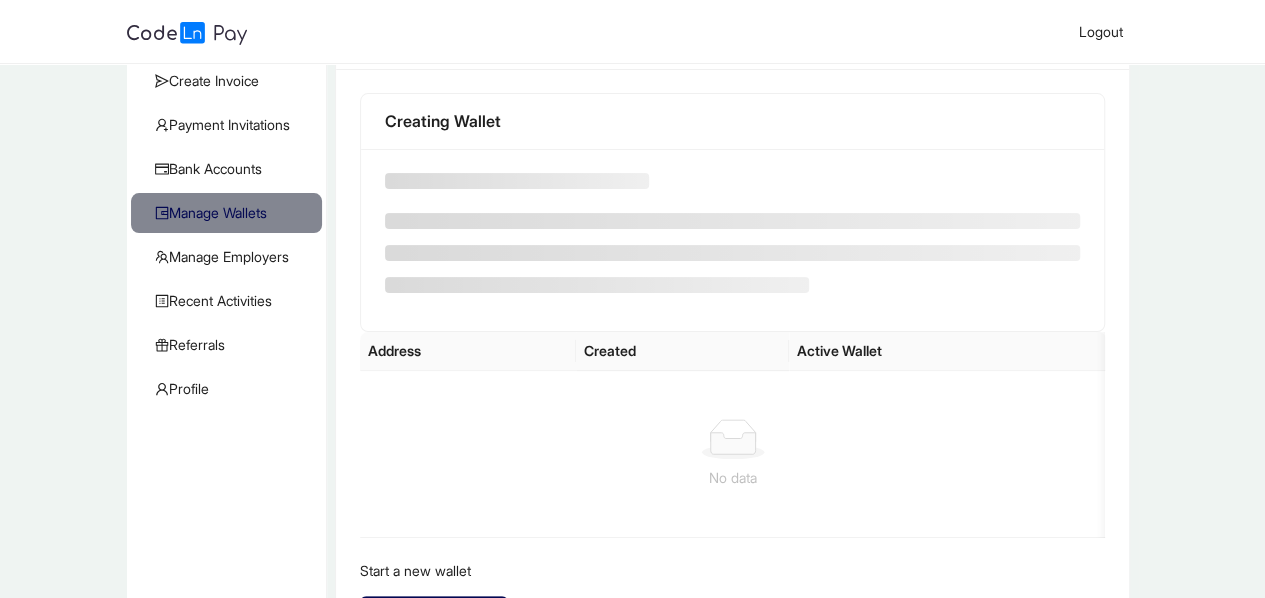 scroll, scrollTop: 2, scrollLeft: 0, axis: vertical 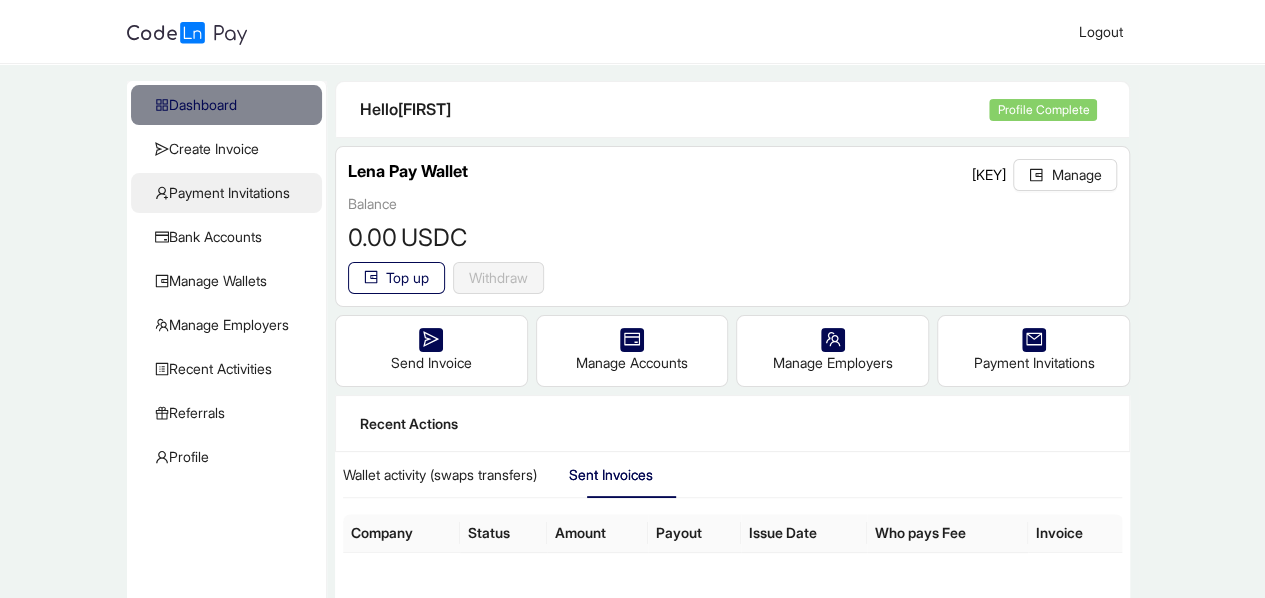 click on "Payment Invitations" 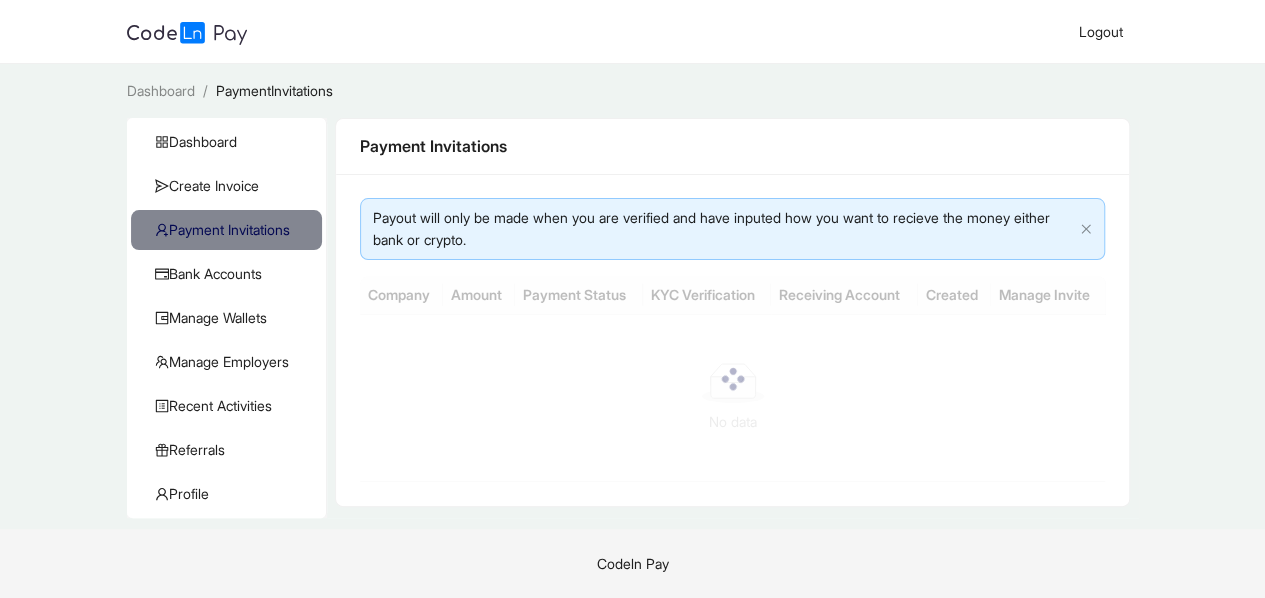 scroll, scrollTop: 0, scrollLeft: 0, axis: both 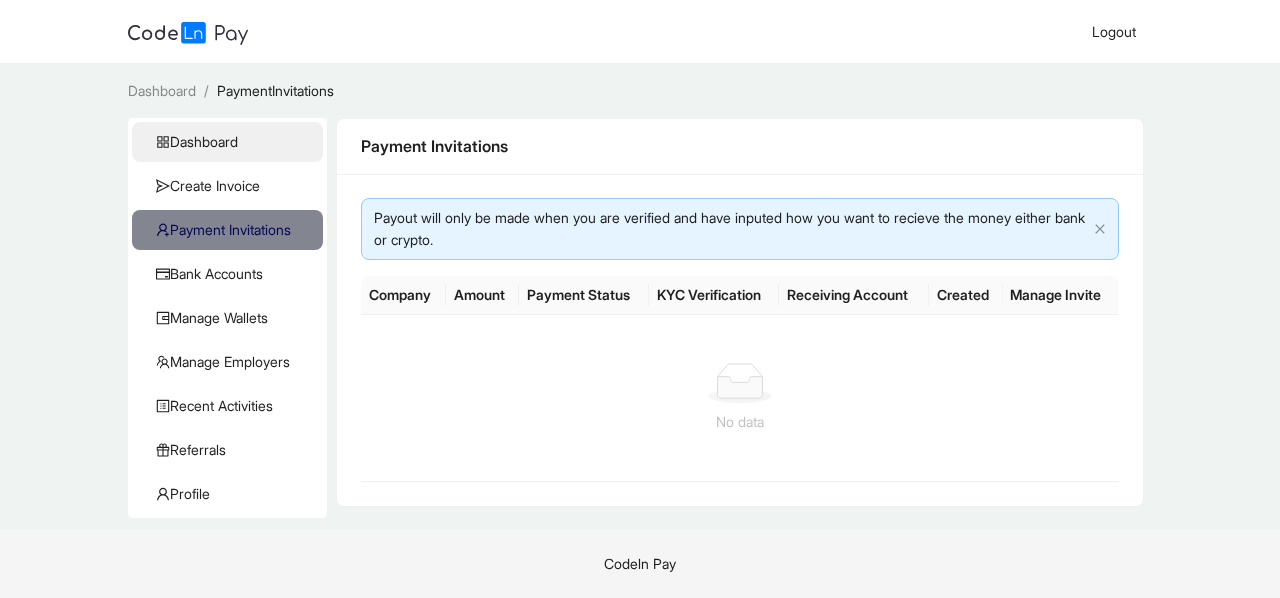 click on "Dashboard" 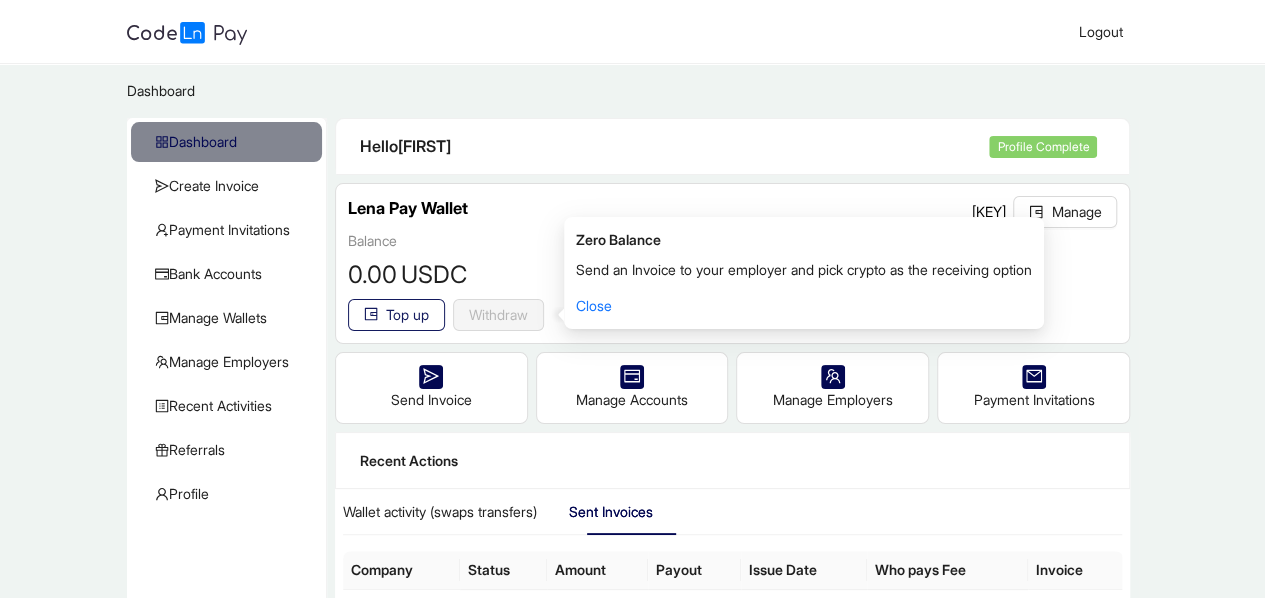 click on "Top up" 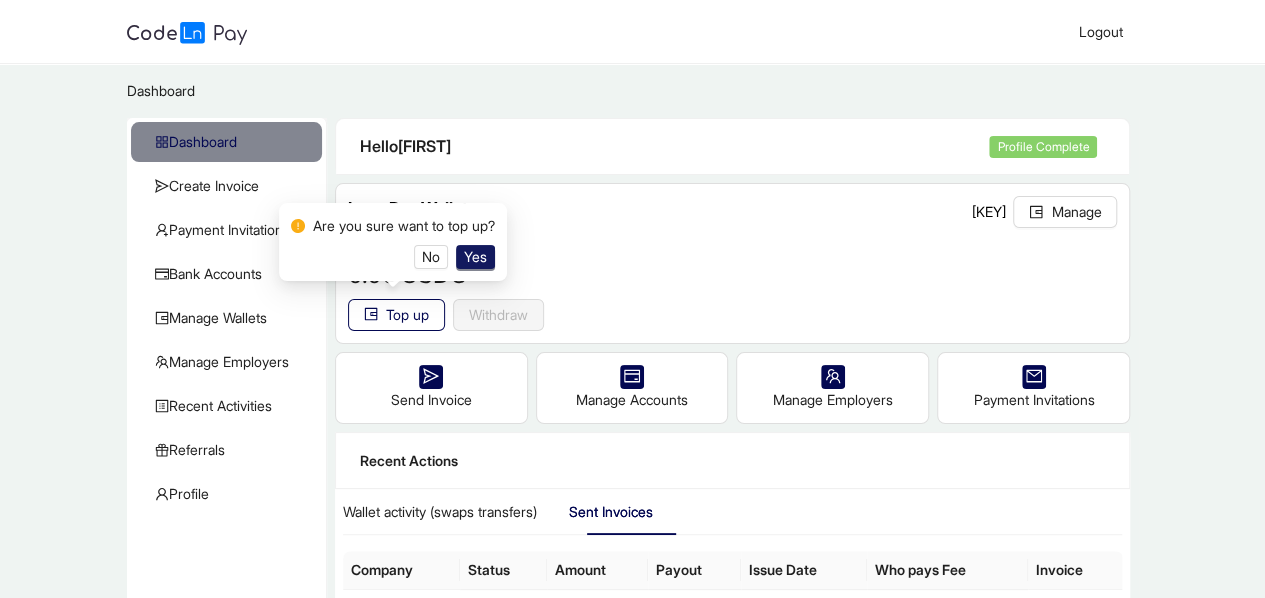 click on "Yes" 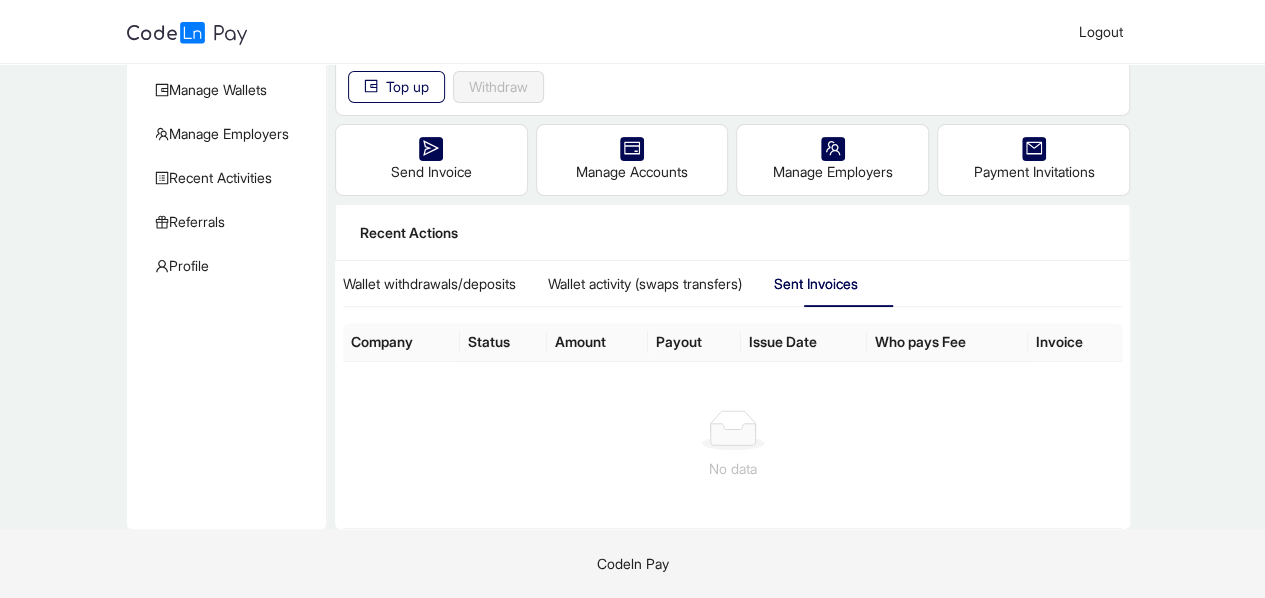 scroll, scrollTop: 0, scrollLeft: 0, axis: both 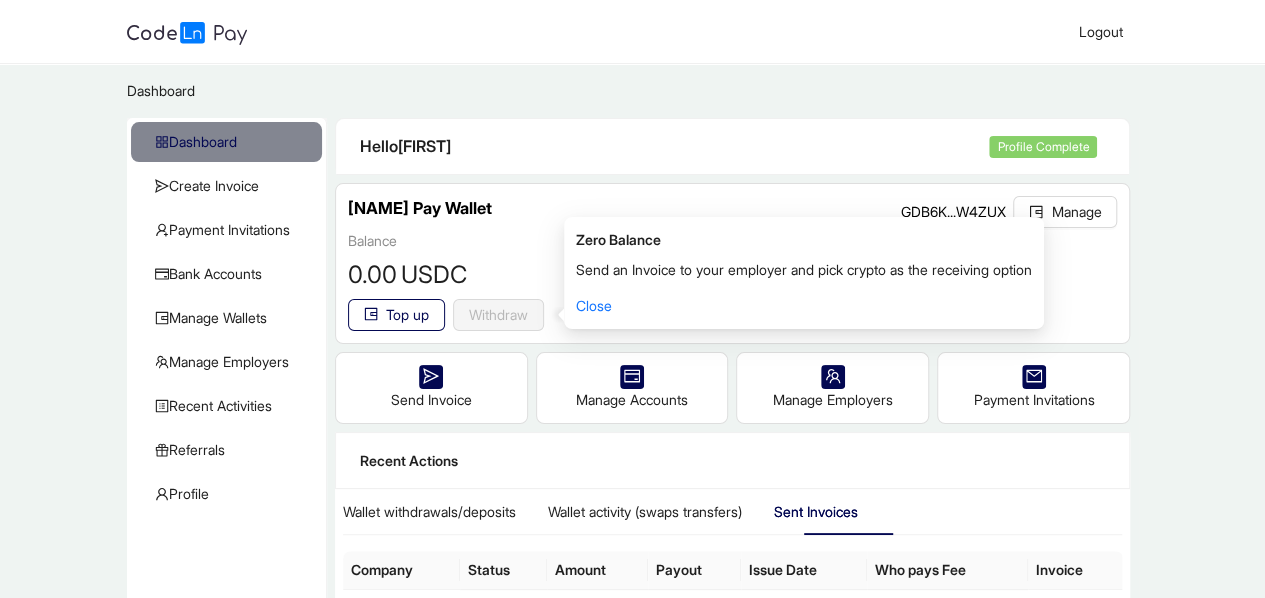 click on "Hello  [FIRST]  Profile Complete   [NAME] Pay Wallet  GDB6K...W4ZUX Manage Balance 0 .00 USDC Top up Withdraw reset  Send Invoice   Manage Accounts   Manage Employers   Payment Invitations  Recent Actions Wallet  withdrawals/deposits Wallet activity (swaps transfers) Sent Invoices Company Status Amount Payout Issue Date Who pays Fee  Invoice               No data" 